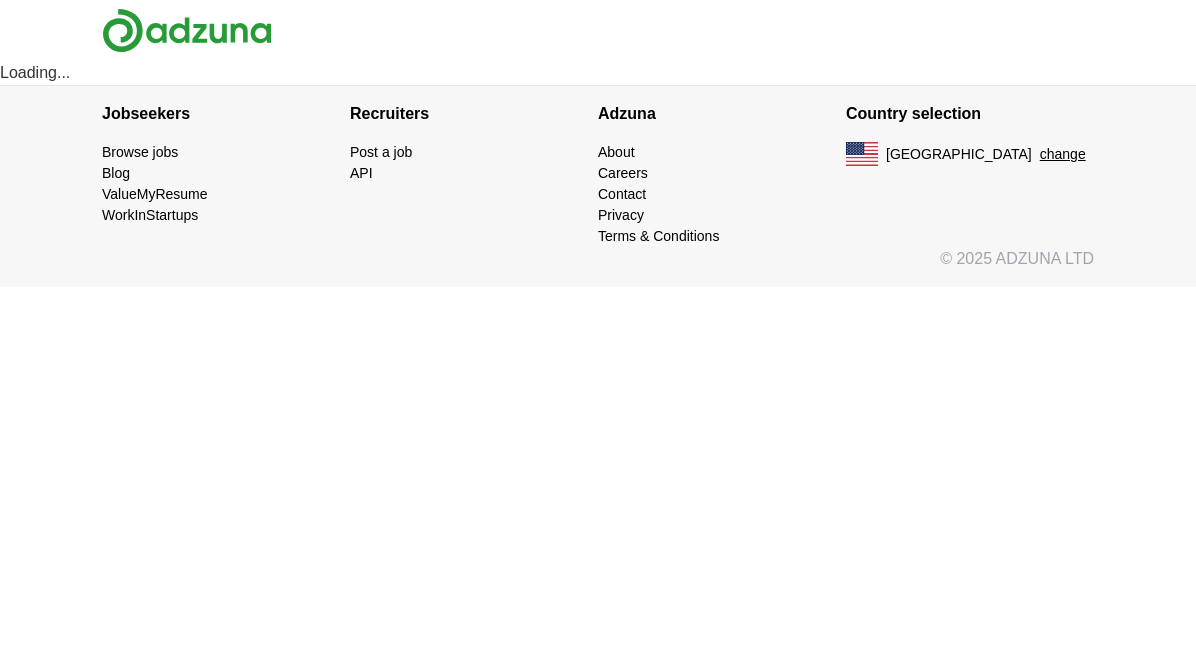 scroll, scrollTop: 0, scrollLeft: 0, axis: both 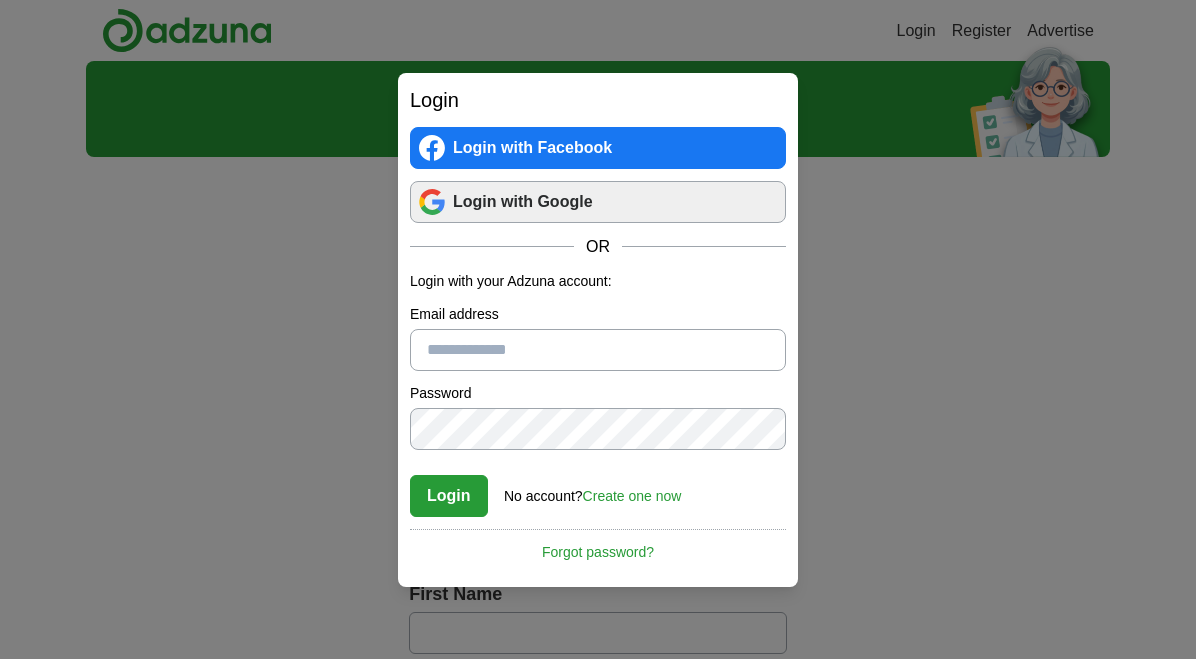 click on "Login with Google" at bounding box center [598, 202] 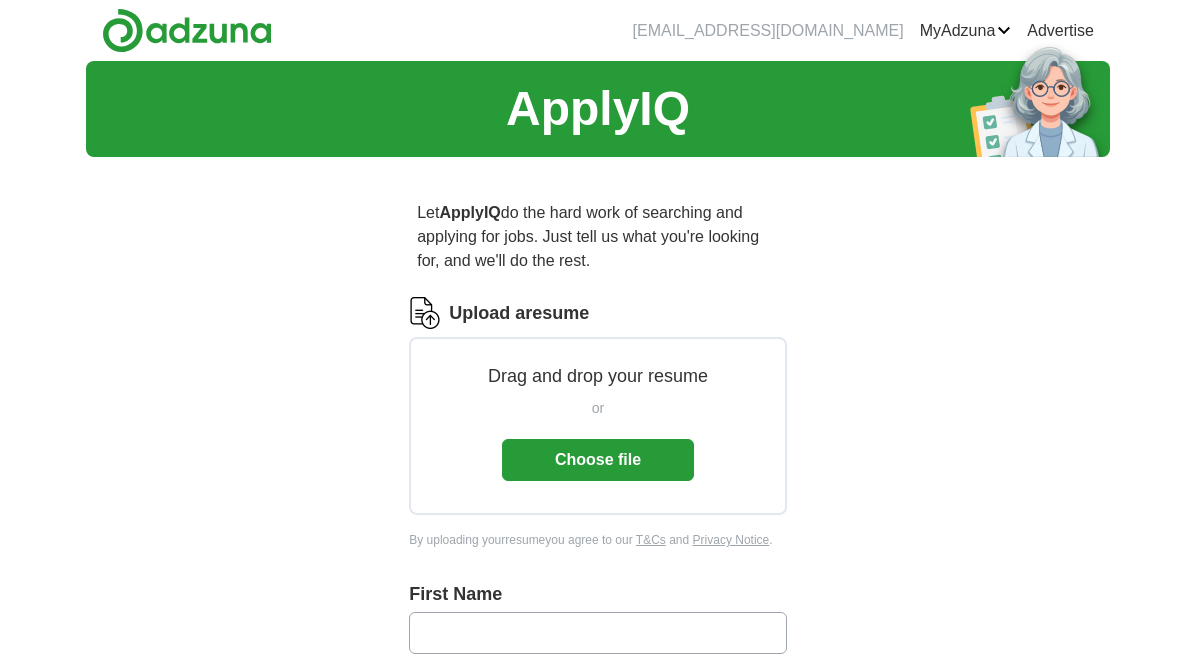 scroll, scrollTop: 0, scrollLeft: 0, axis: both 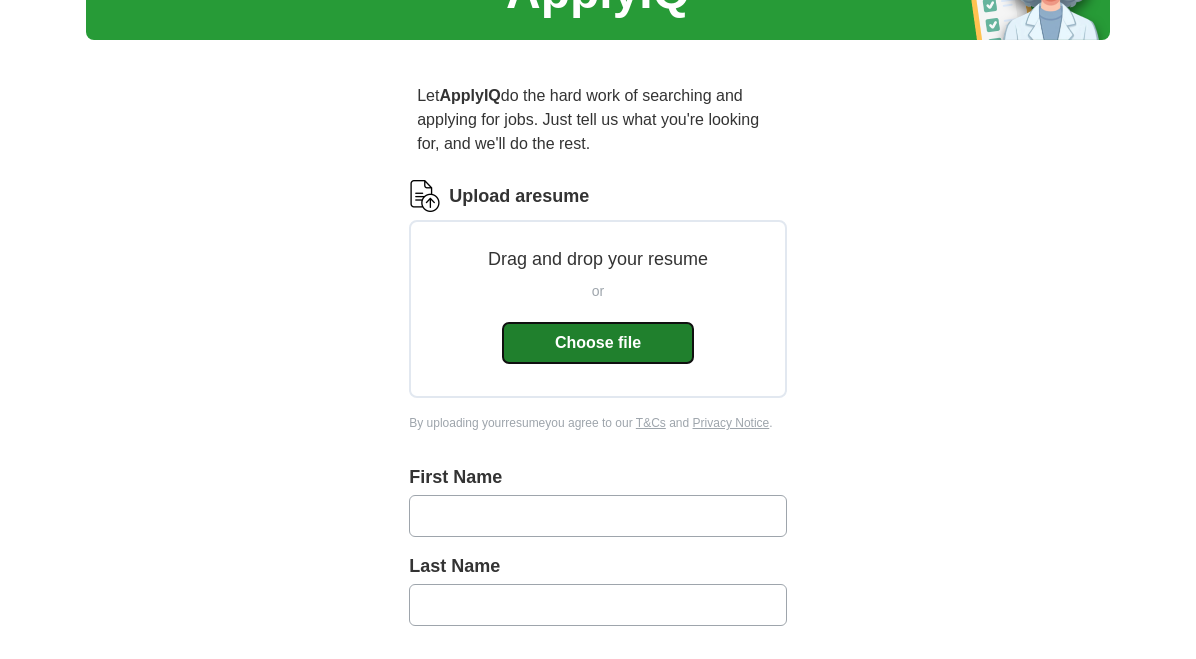 click on "Choose file" at bounding box center [598, 343] 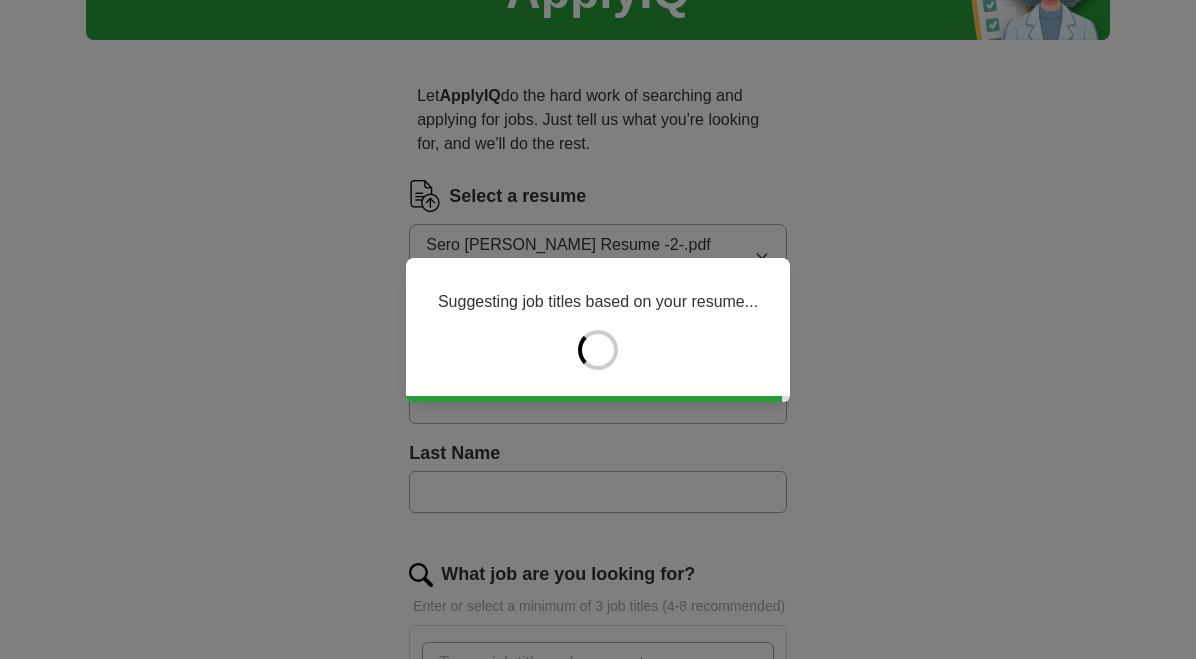 type on "****" 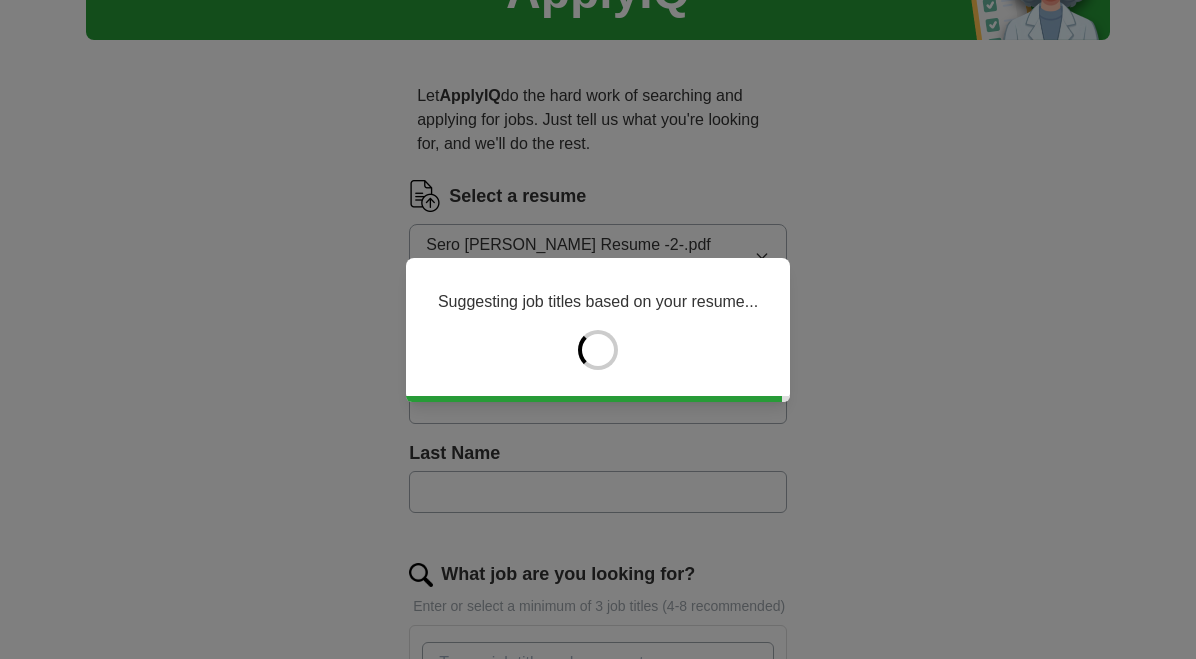 type on "*********" 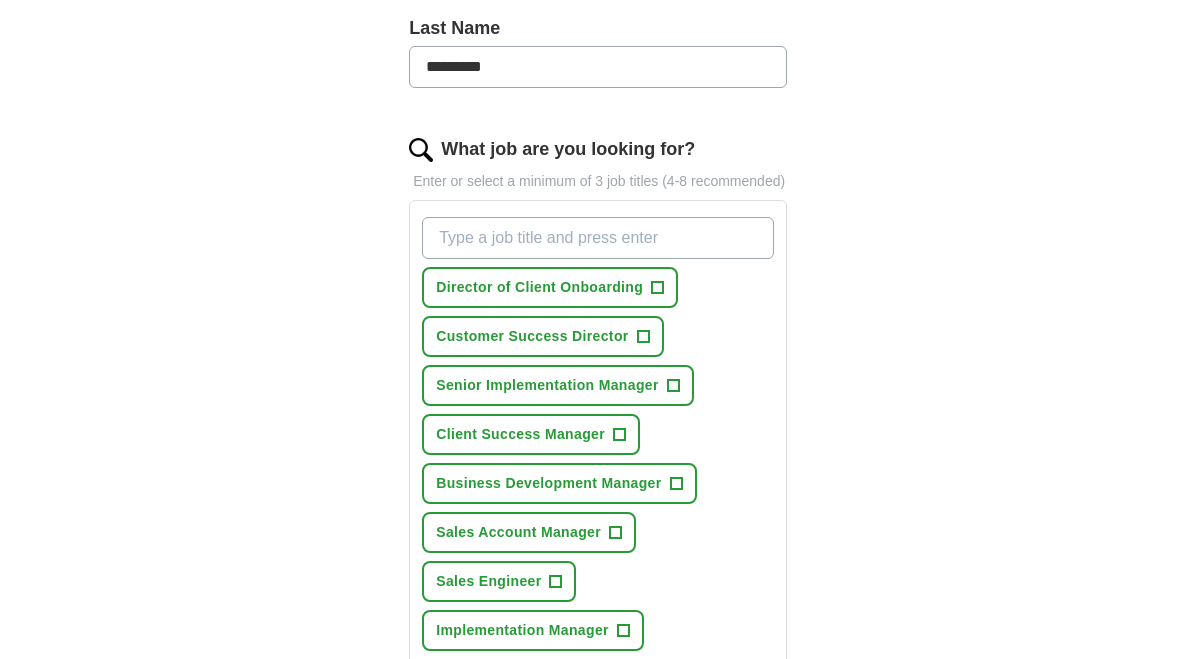 scroll, scrollTop: 547, scrollLeft: 0, axis: vertical 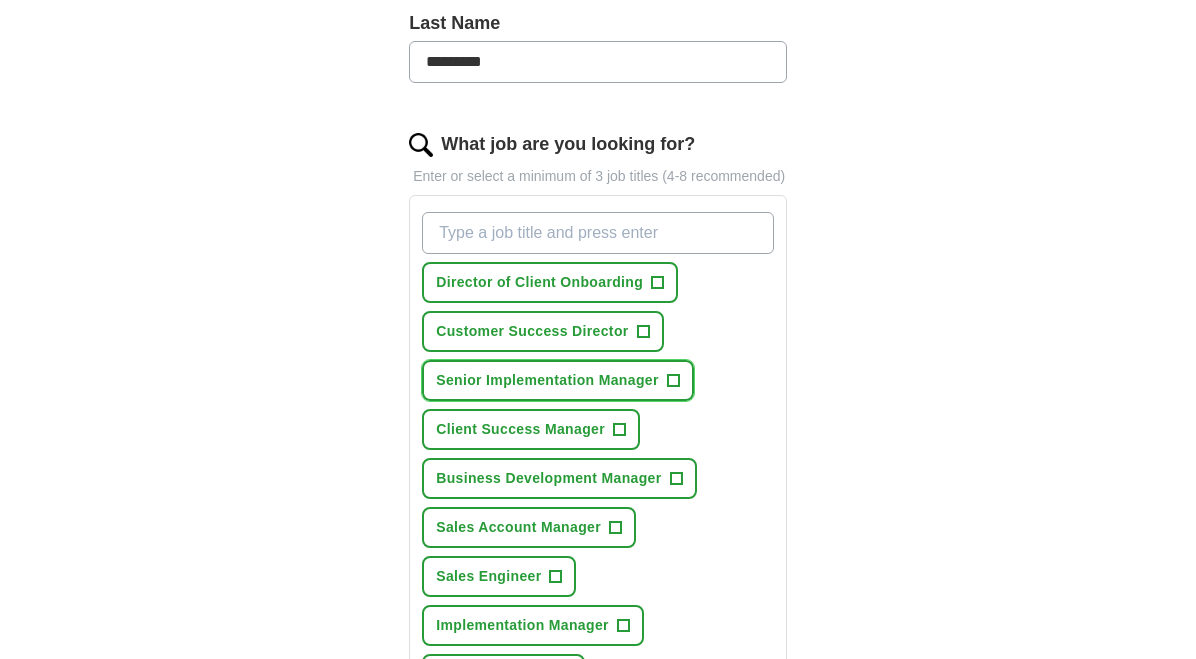 click on "+" at bounding box center (673, 381) 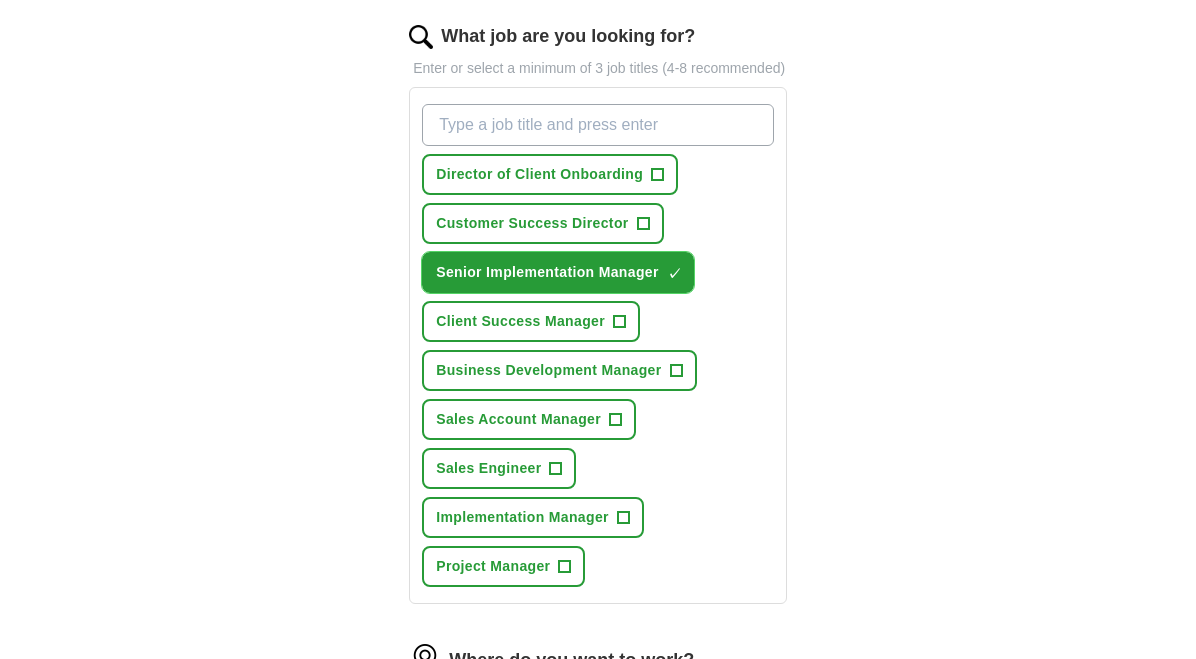 scroll, scrollTop: 663, scrollLeft: 0, axis: vertical 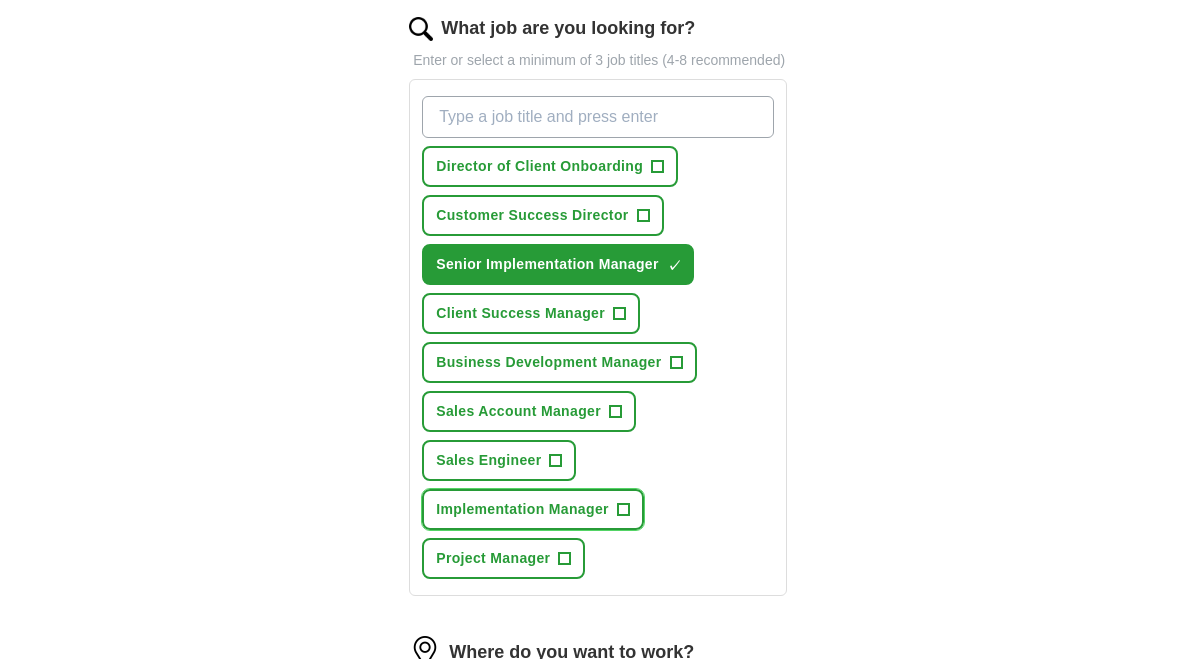 click on "Implementation Manager +" at bounding box center (533, 509) 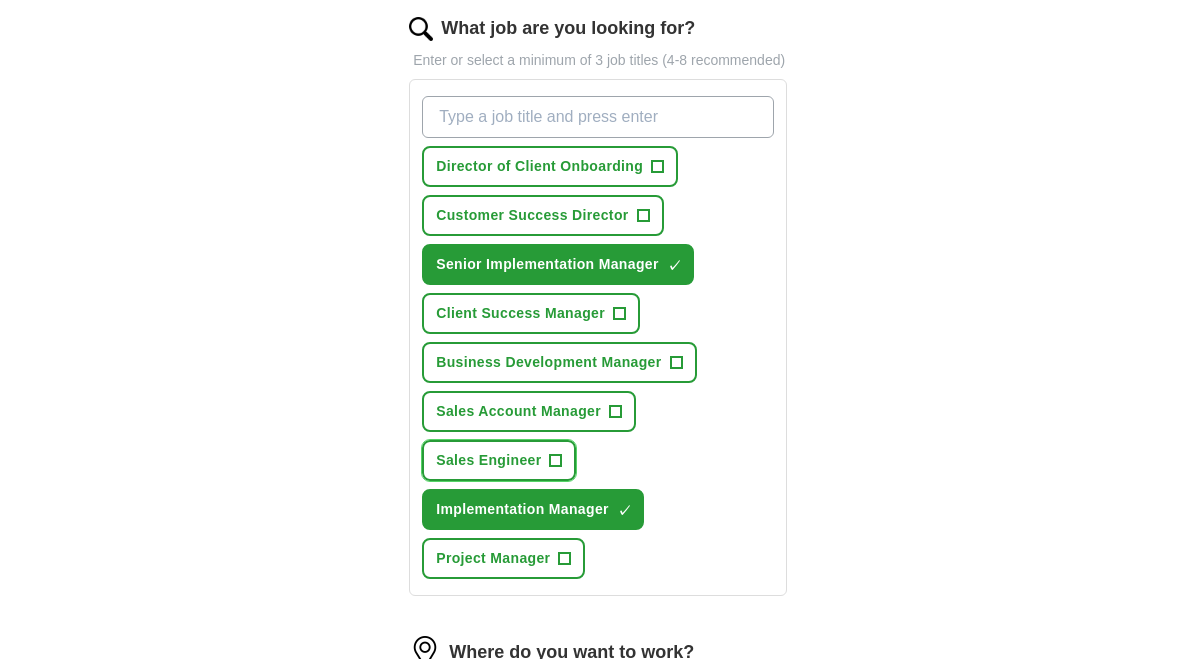 click on "+" at bounding box center [556, 461] 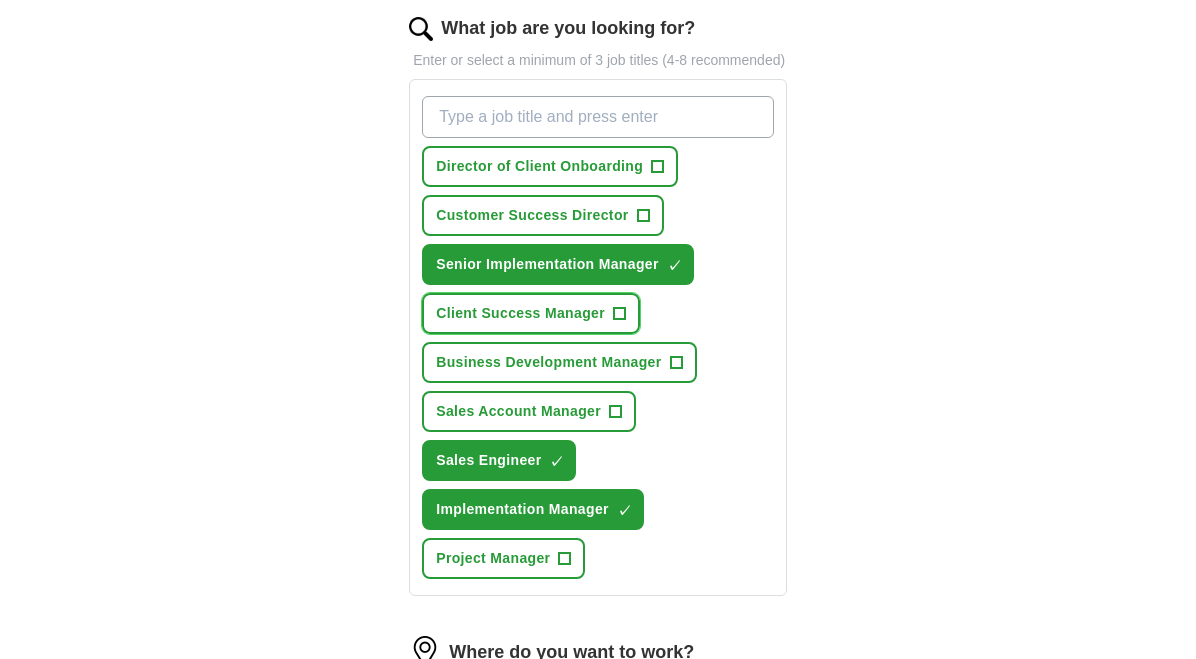 click on "+" at bounding box center (619, 314) 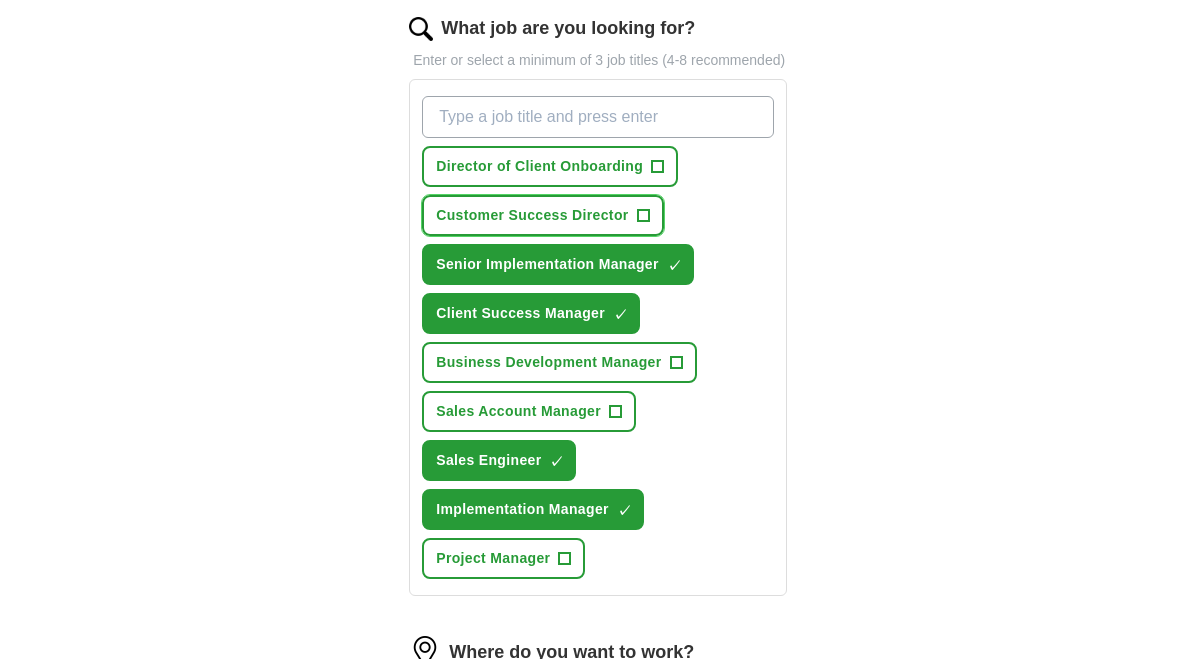 click on "Customer Success Director +" at bounding box center (542, 215) 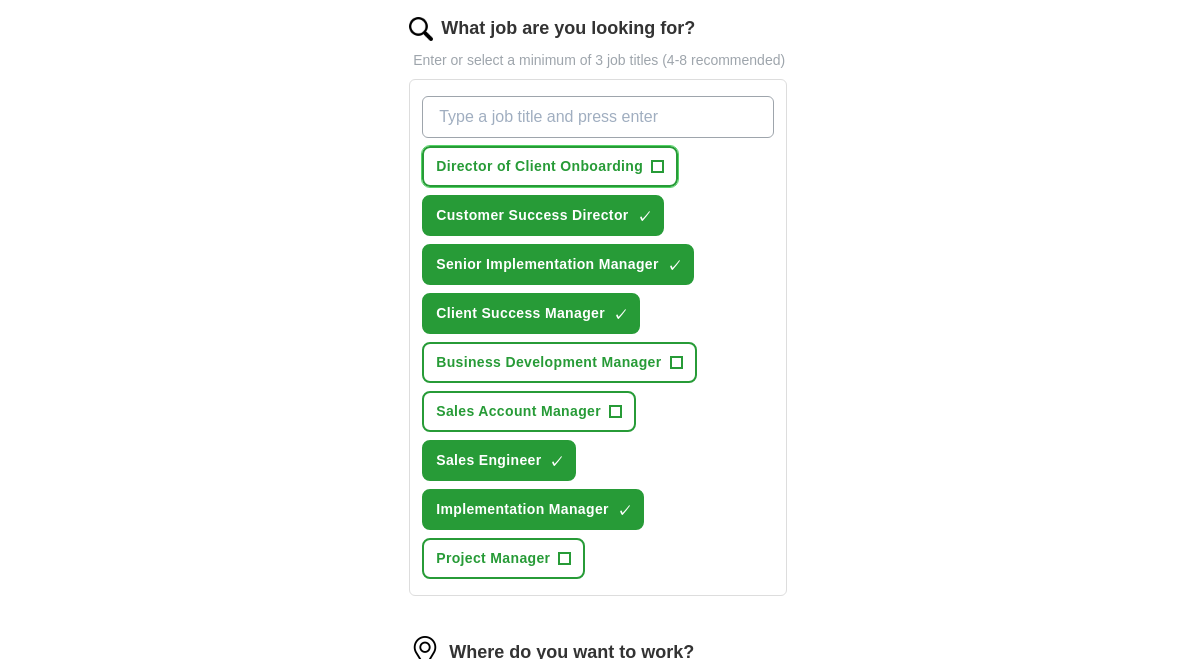 click on "+" at bounding box center (658, 167) 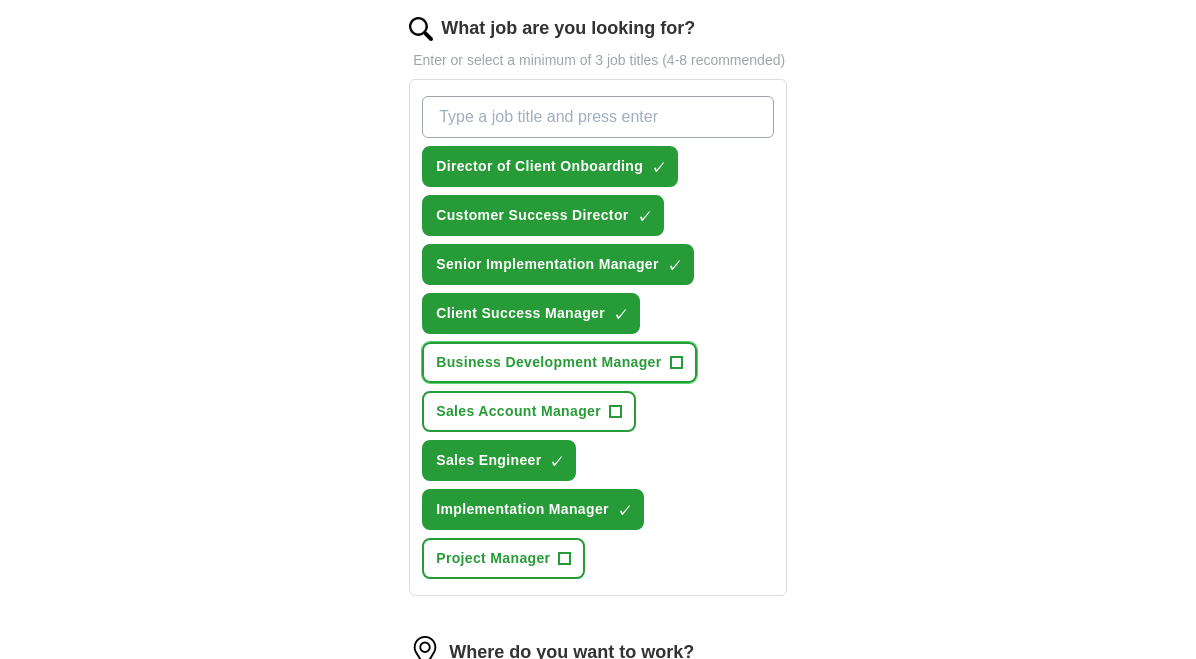 click on "+" at bounding box center (676, 363) 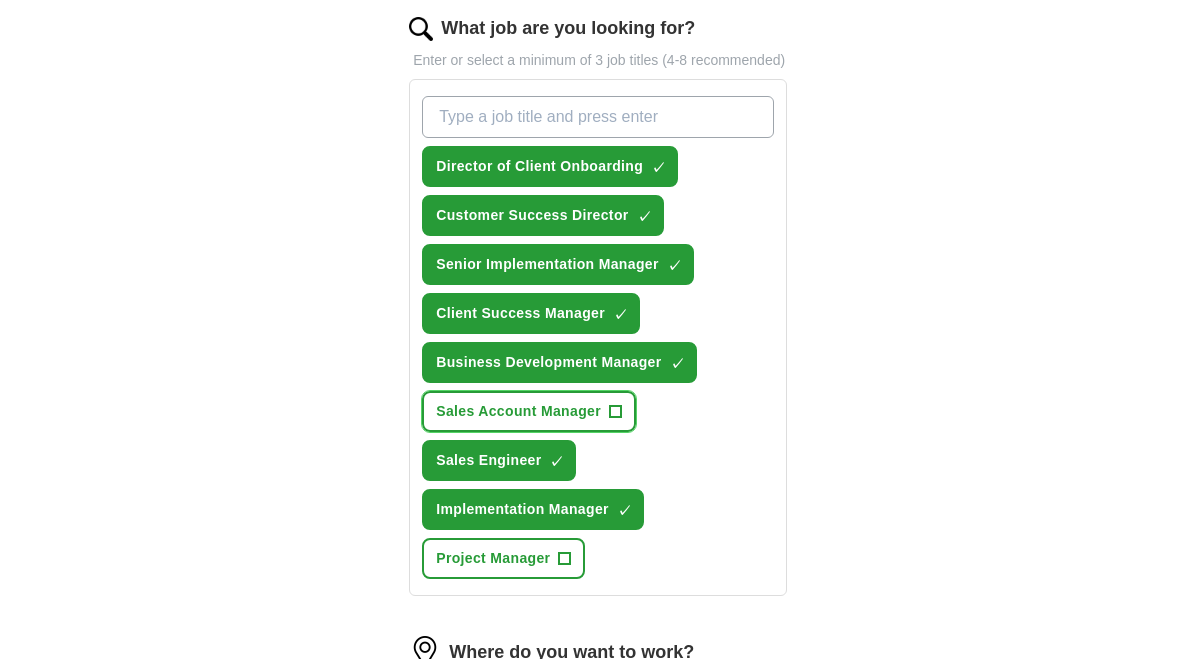 click on "+" at bounding box center (615, 412) 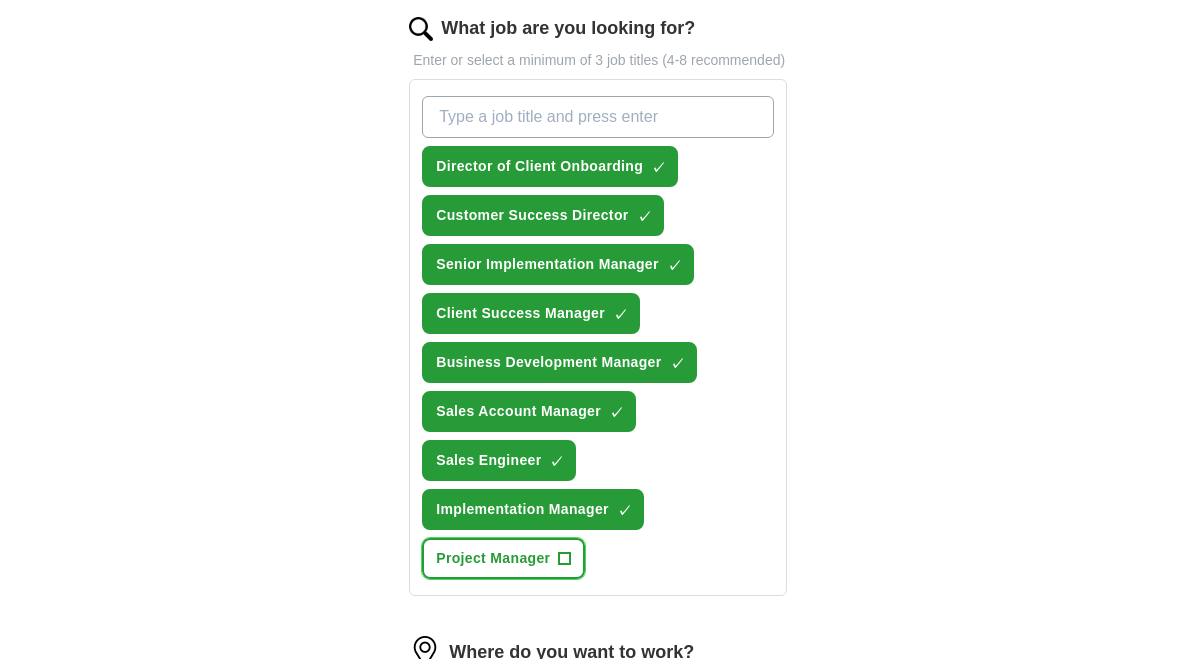 click on "+" at bounding box center (565, 559) 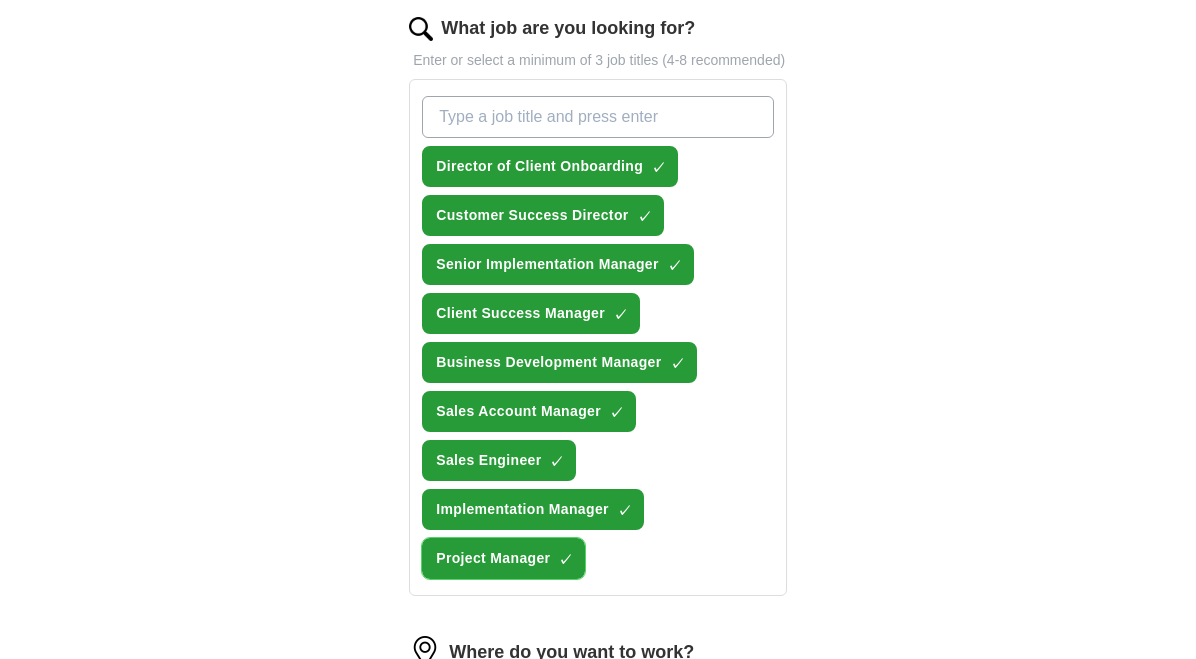 click on "×" at bounding box center (0, 0) 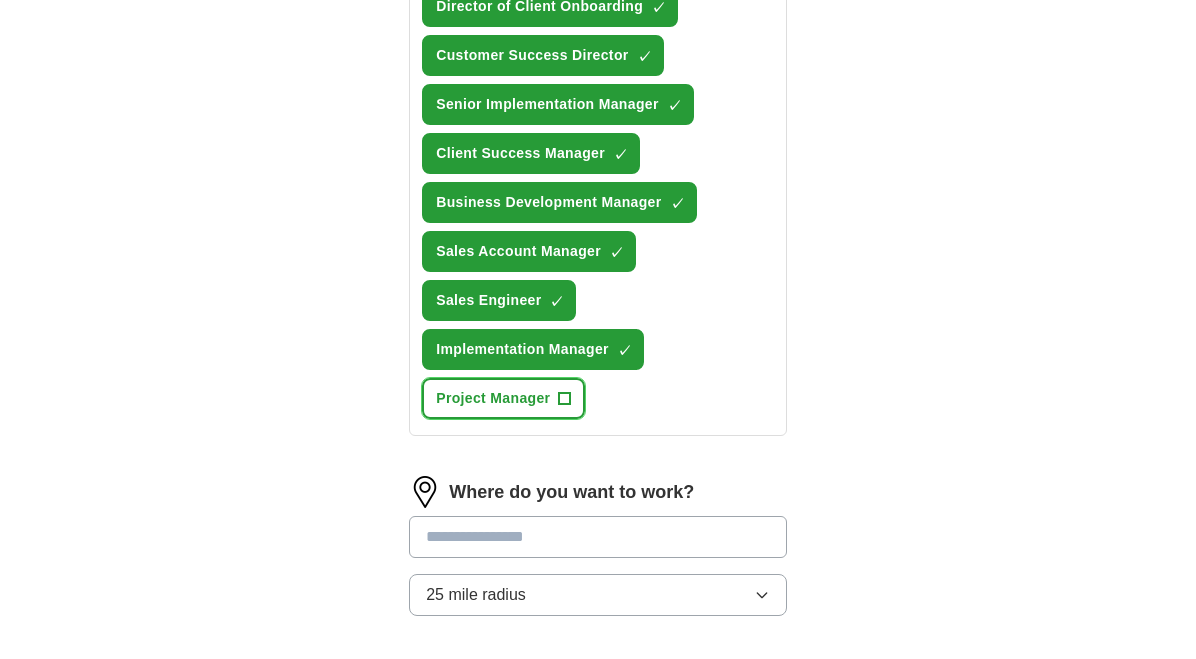 scroll, scrollTop: 975, scrollLeft: 0, axis: vertical 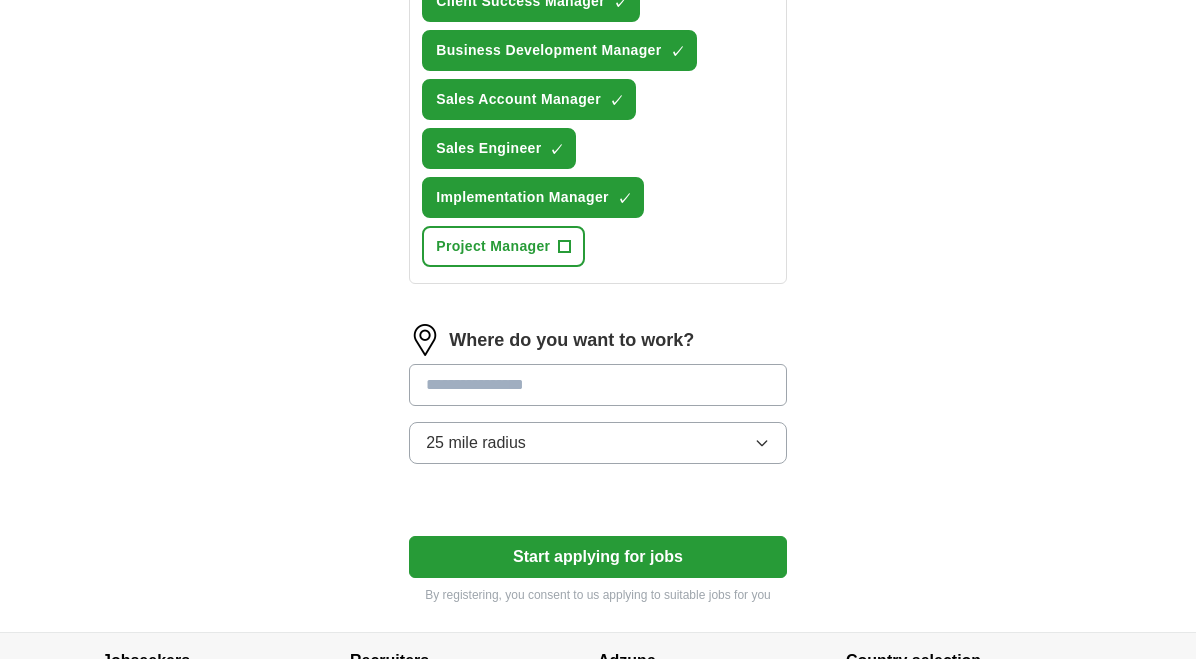 click at bounding box center [598, 385] 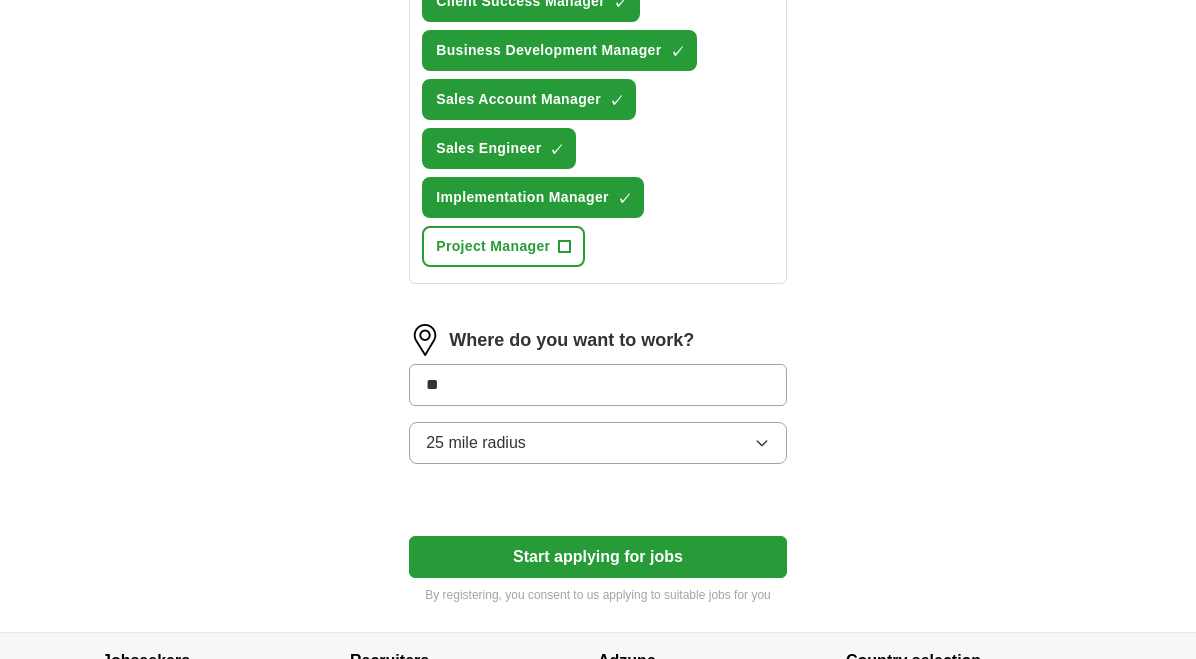 type on "***" 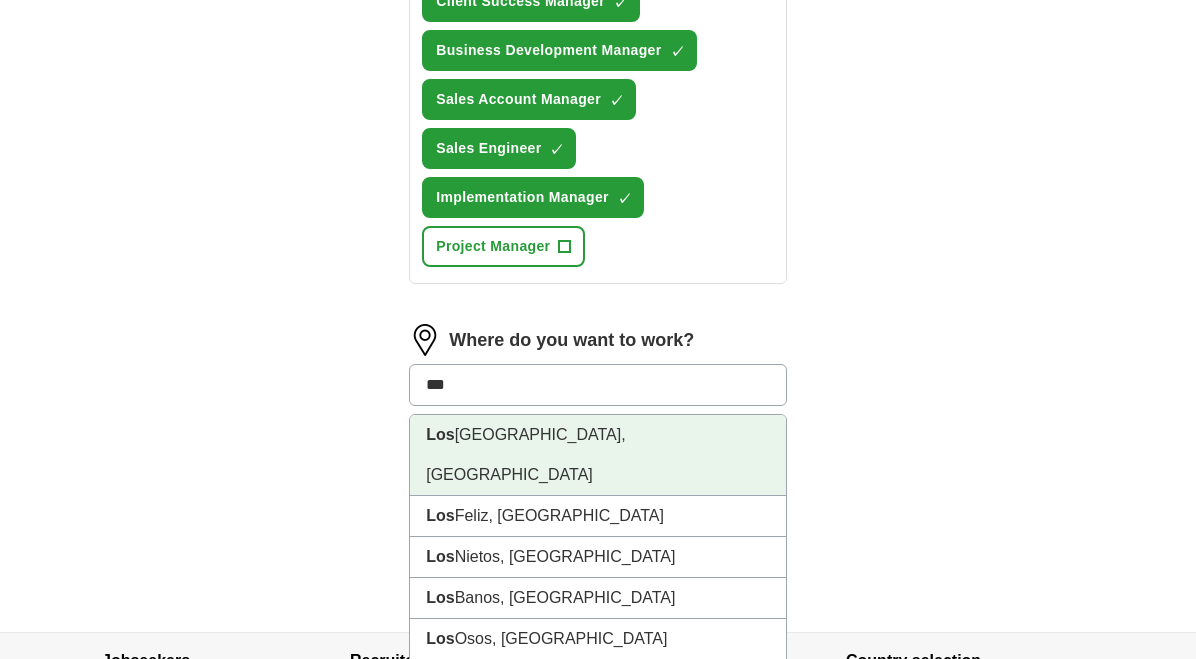click on "Los  Angeles, CA" at bounding box center (598, 455) 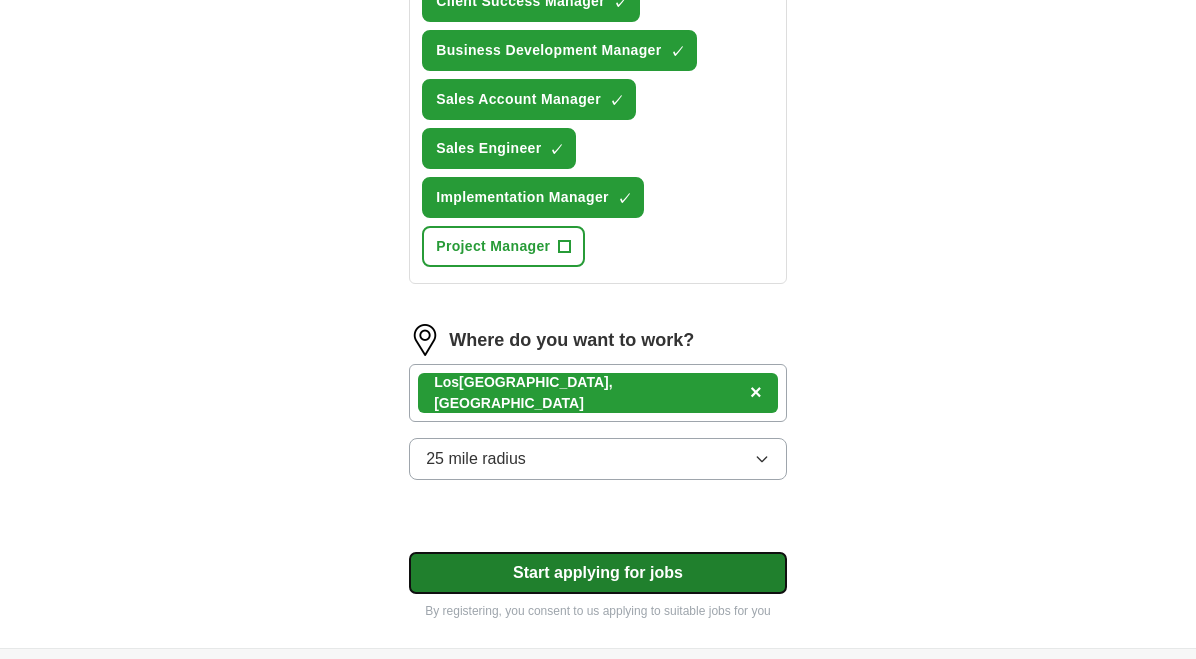 click on "Start applying for jobs" at bounding box center [598, 573] 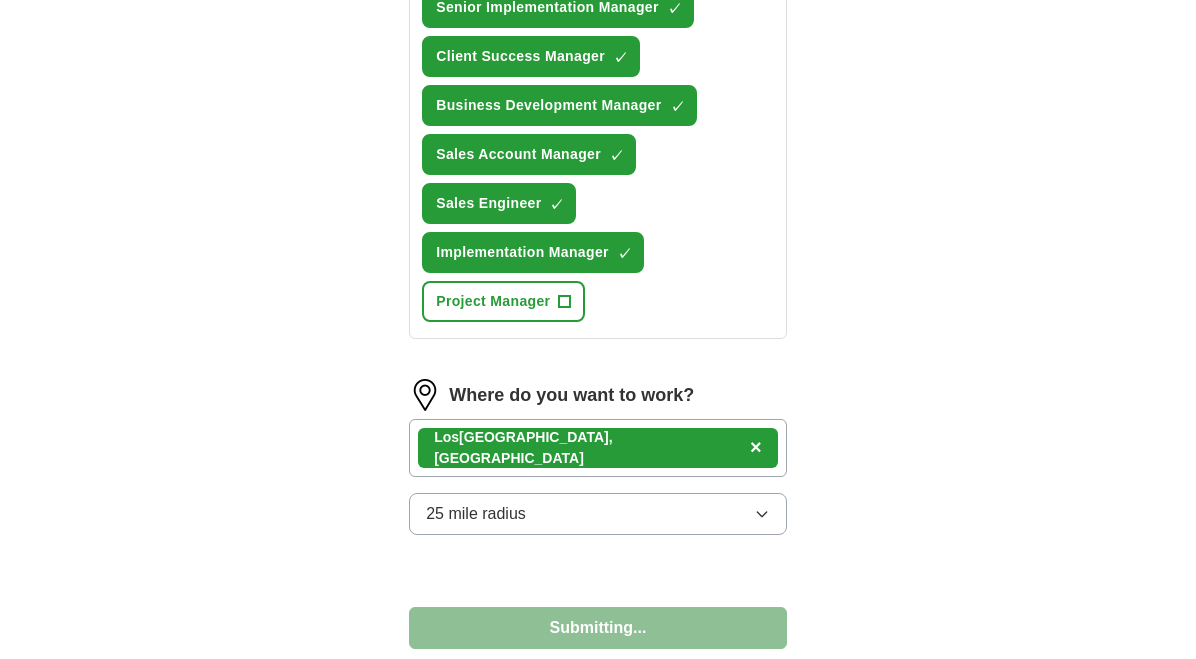 select on "**" 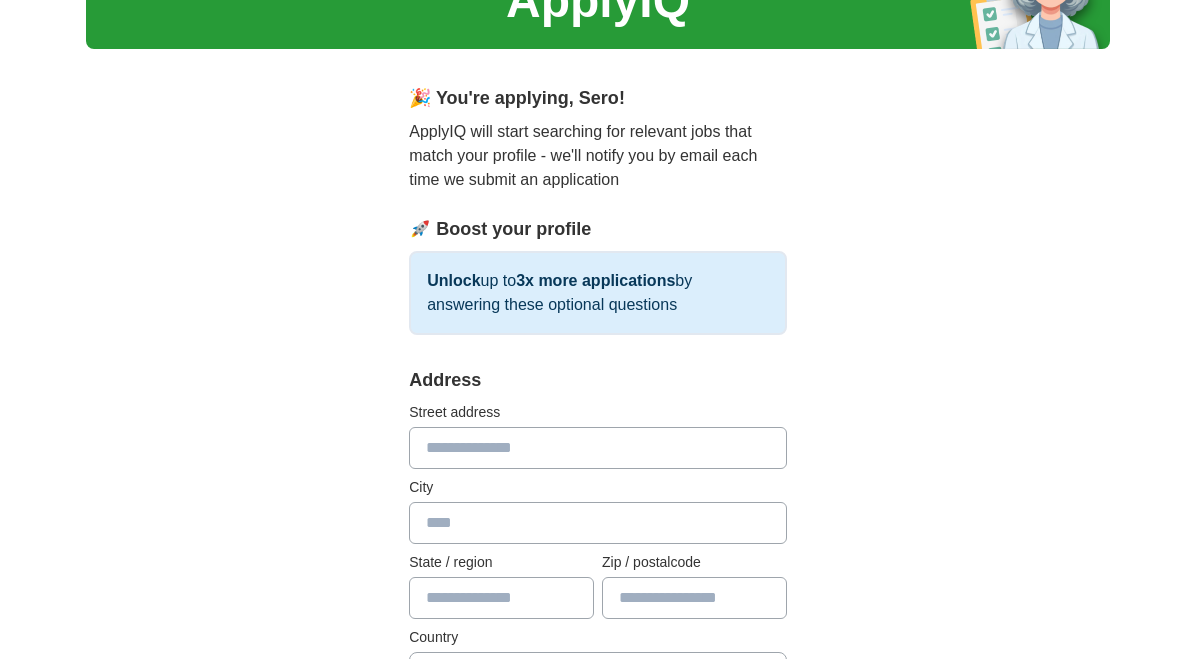 scroll, scrollTop: 128, scrollLeft: 0, axis: vertical 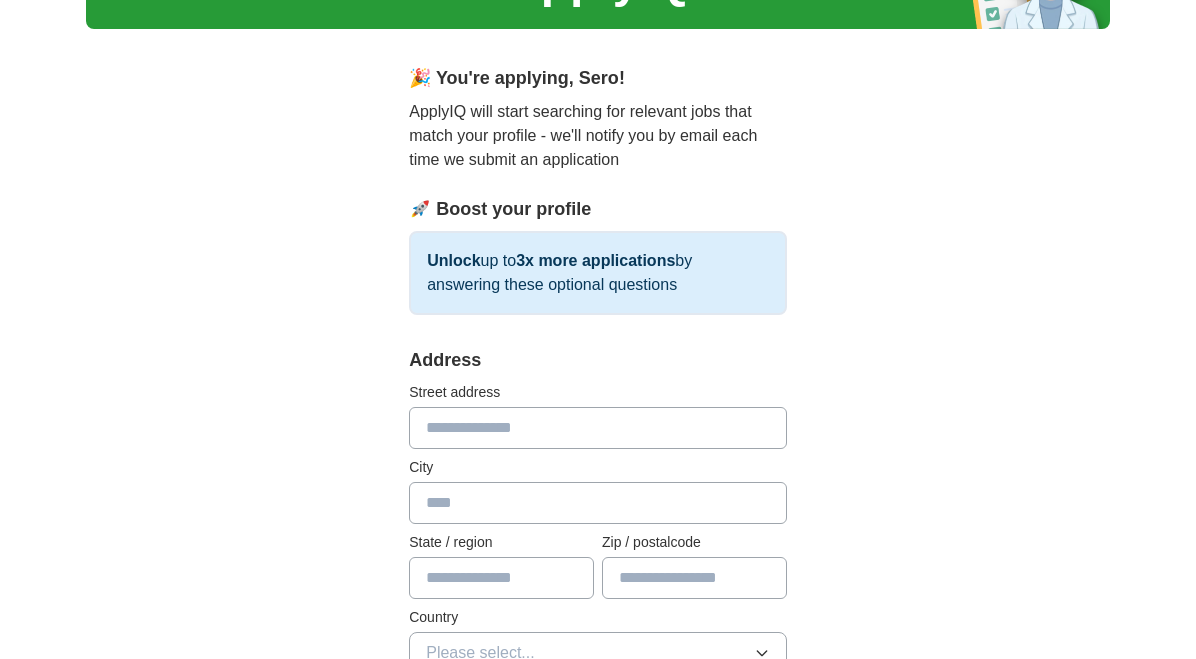 click at bounding box center (598, 428) 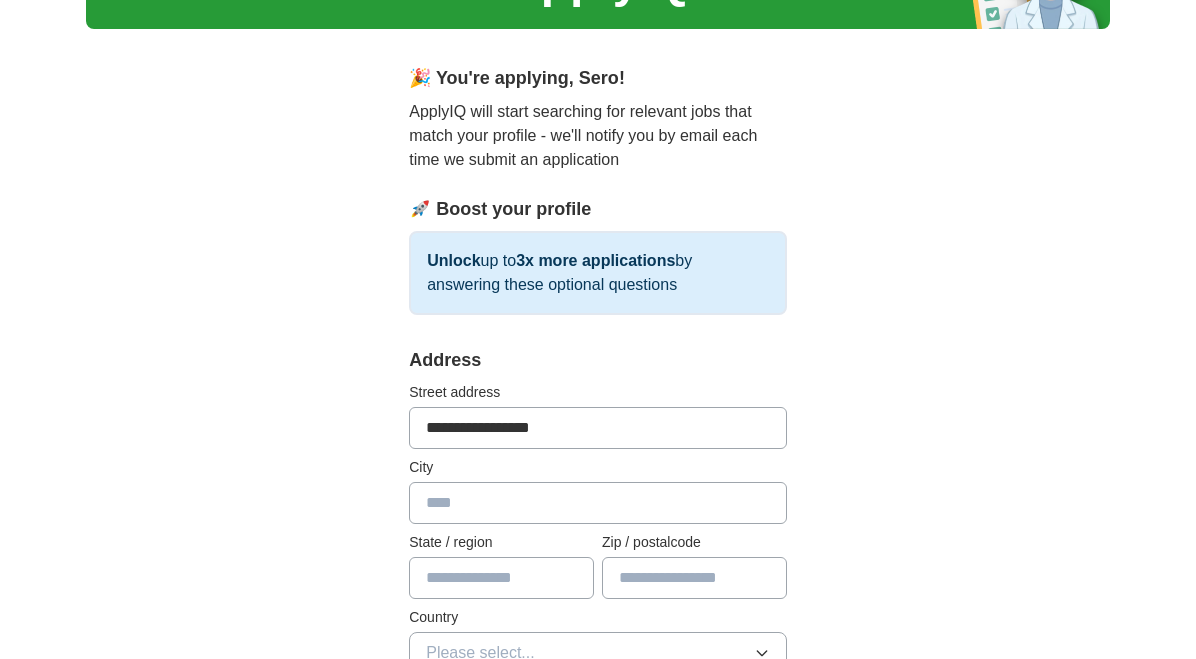 type on "*******" 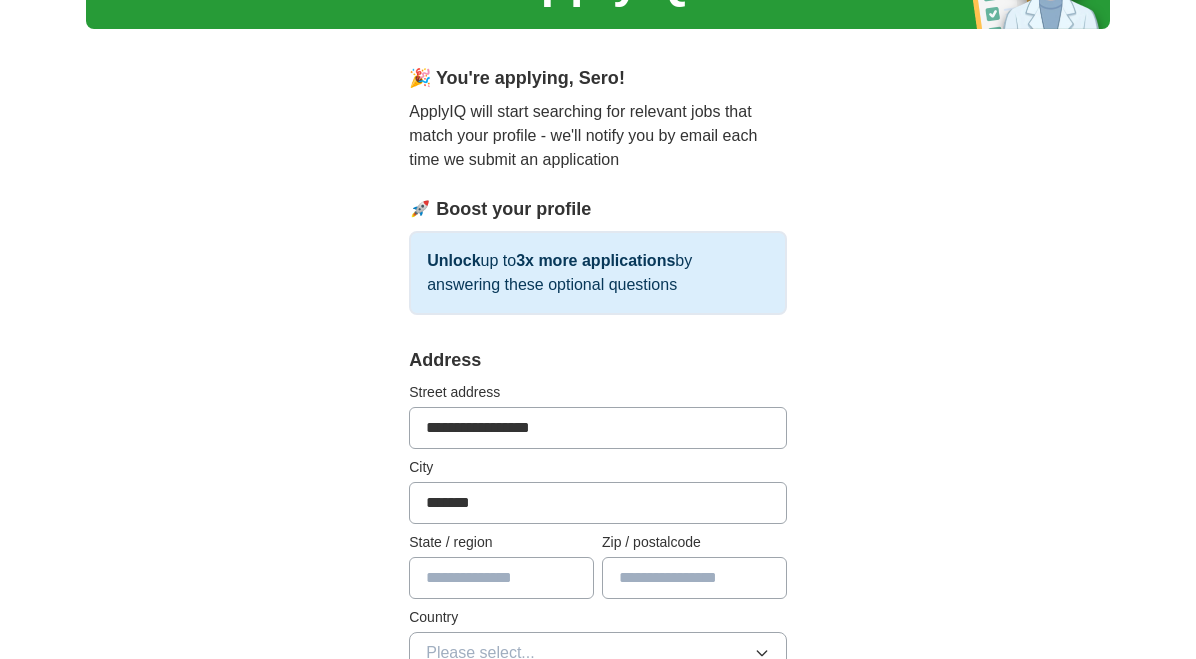 type on "**********" 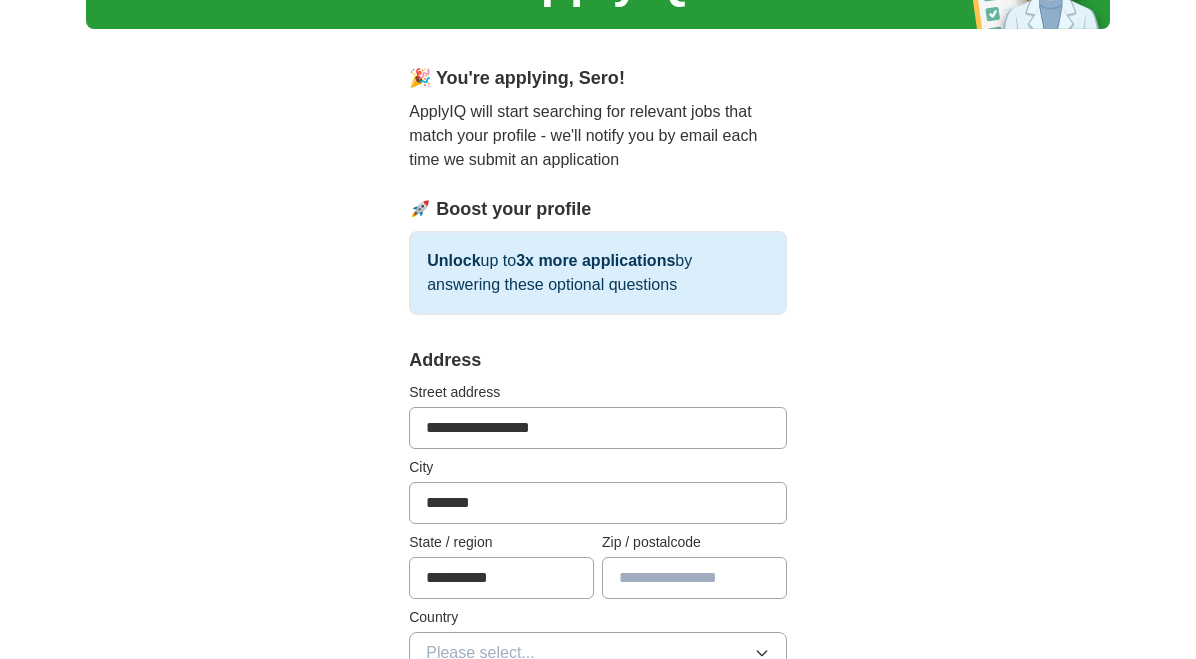 type on "*****" 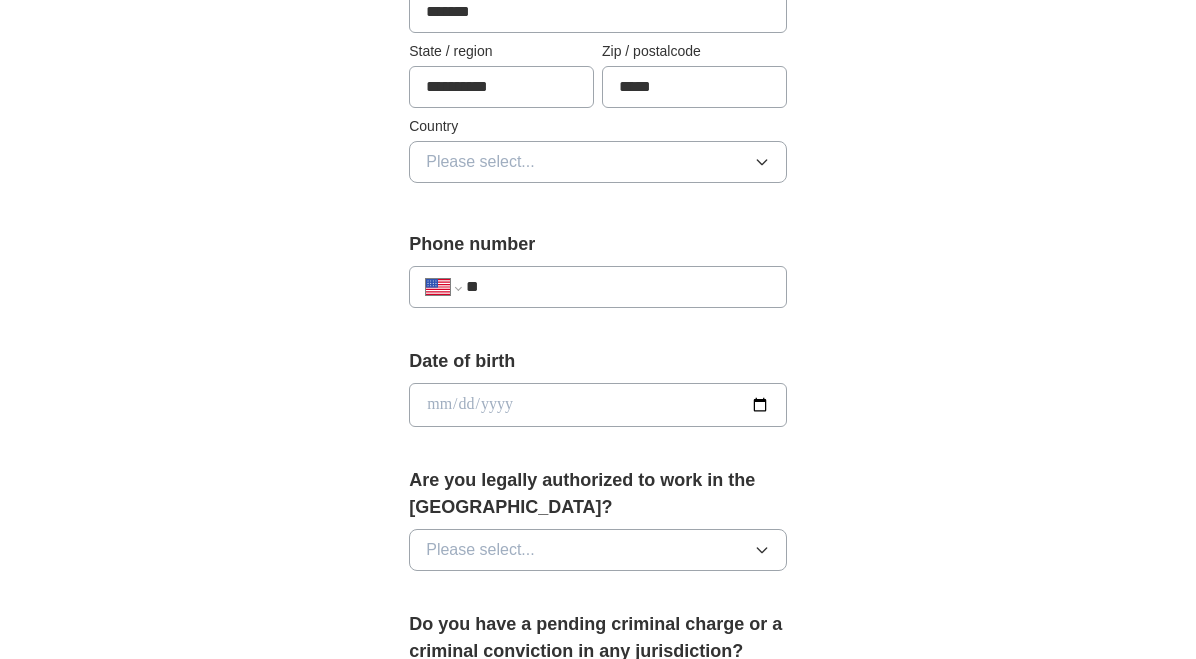 scroll, scrollTop: 633, scrollLeft: 0, axis: vertical 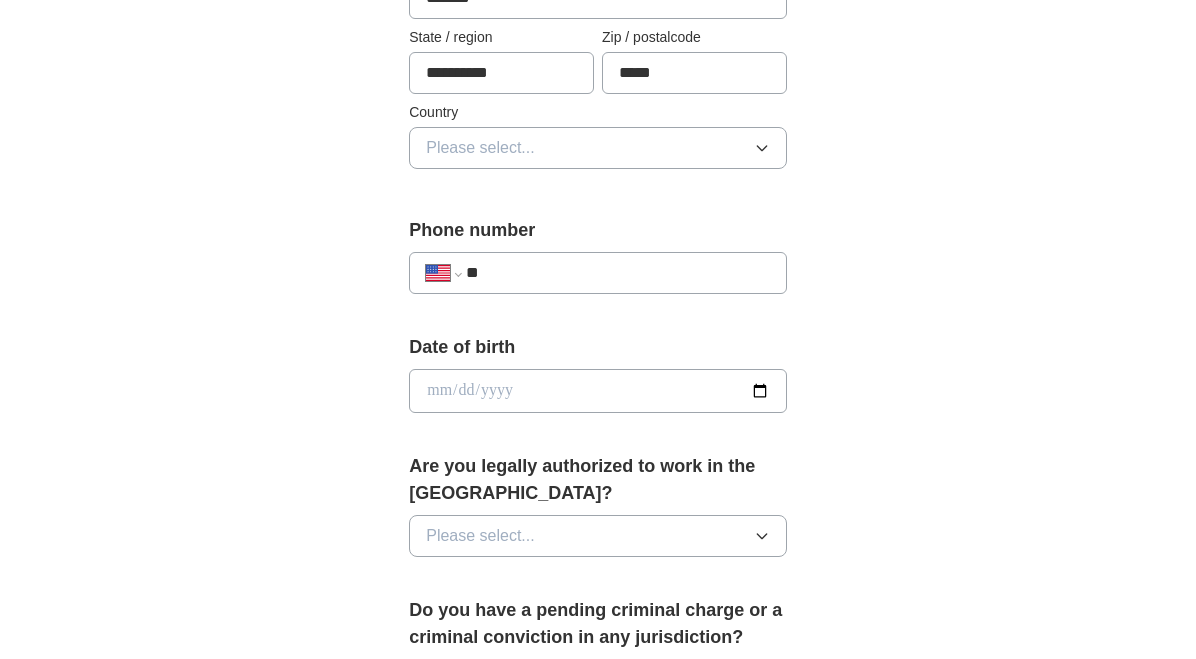click on "**" at bounding box center [618, 273] 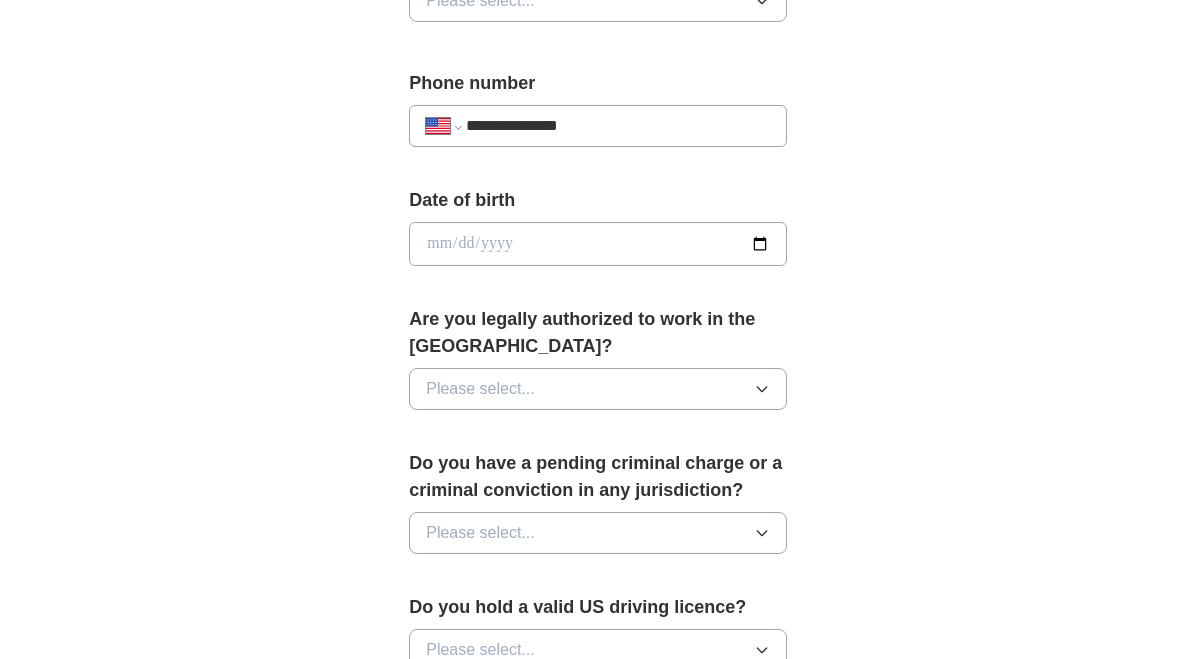 scroll, scrollTop: 792, scrollLeft: 0, axis: vertical 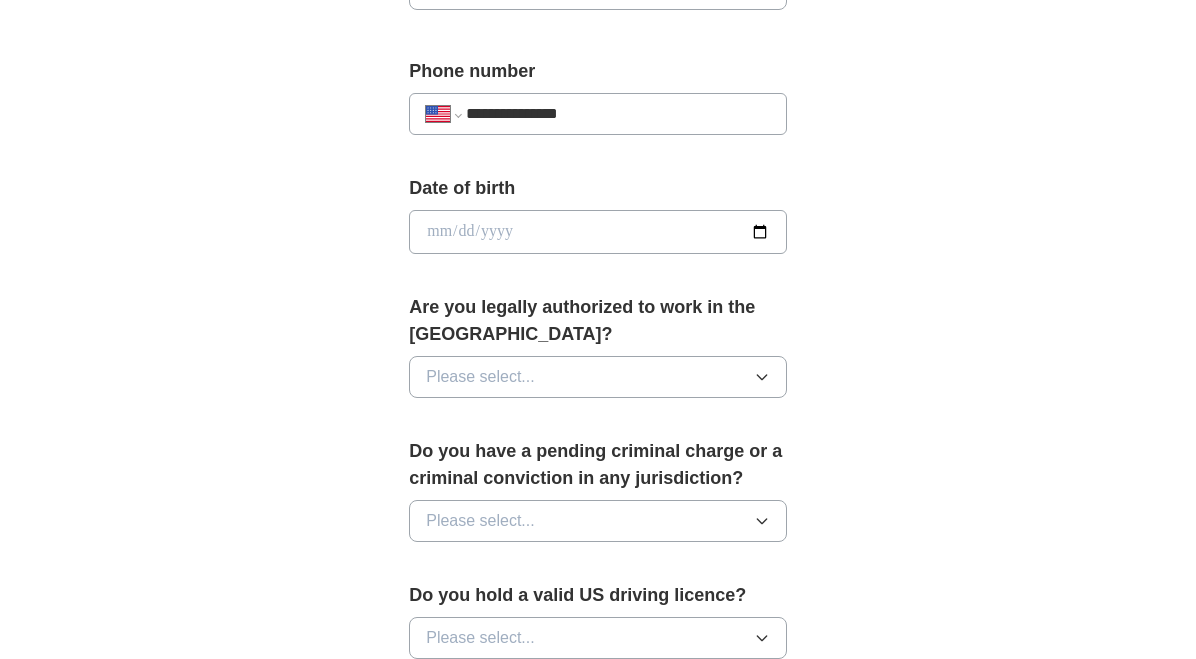 type on "**********" 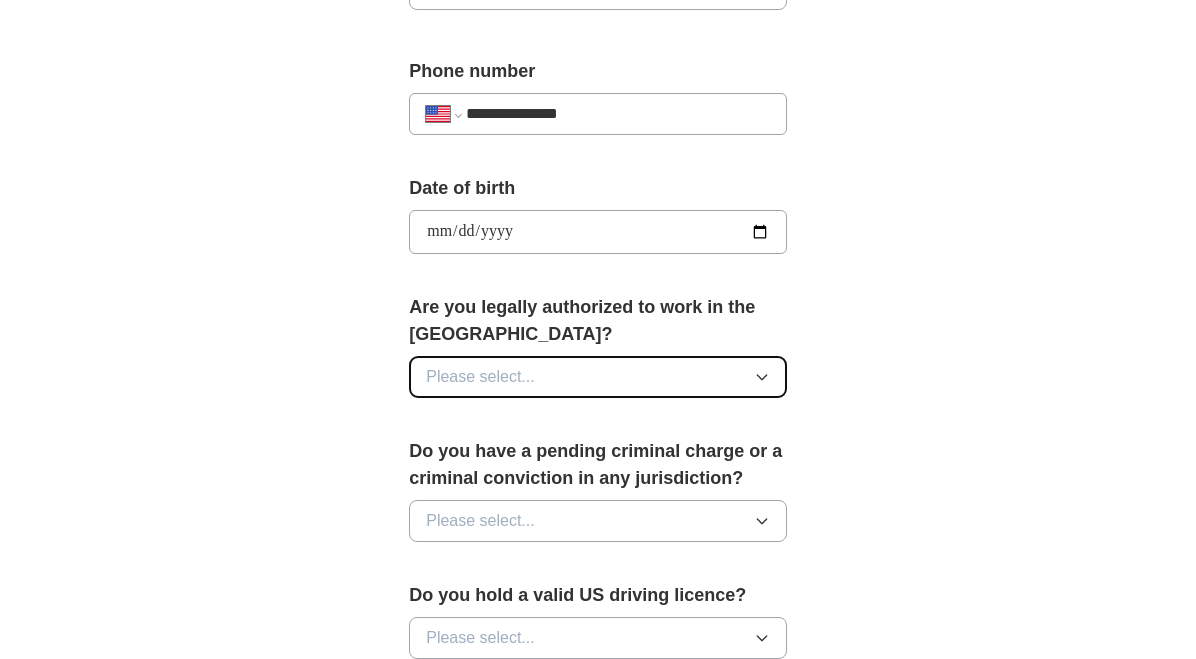 click on "Please select..." at bounding box center (598, 377) 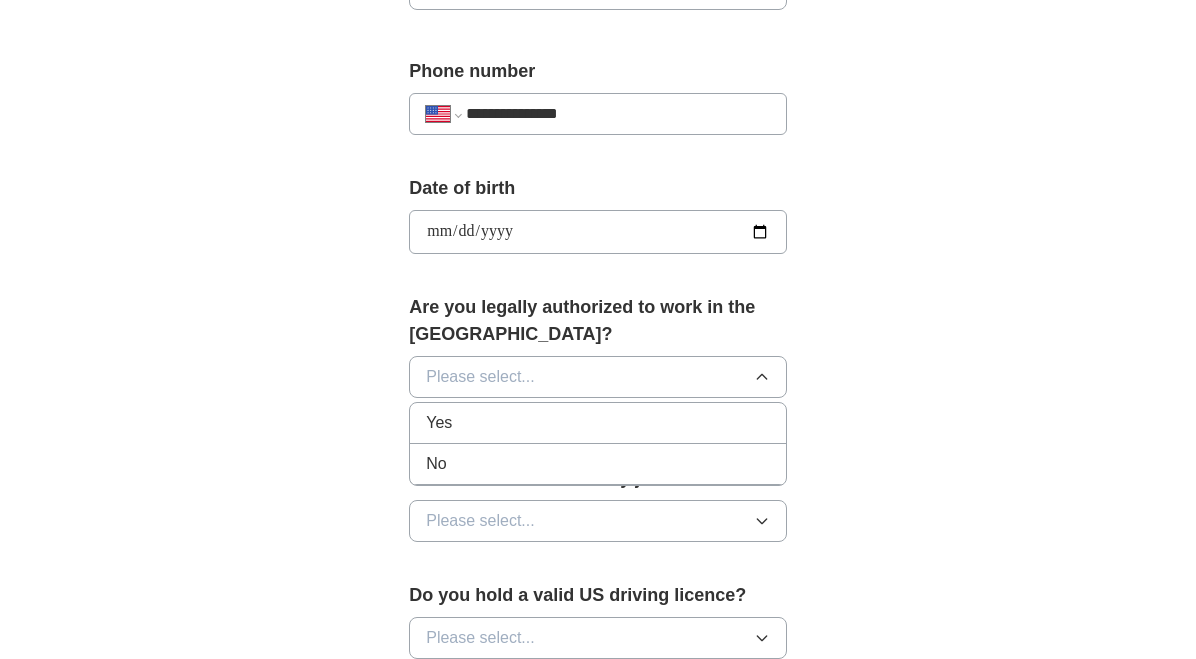 click on "Yes" at bounding box center [598, 423] 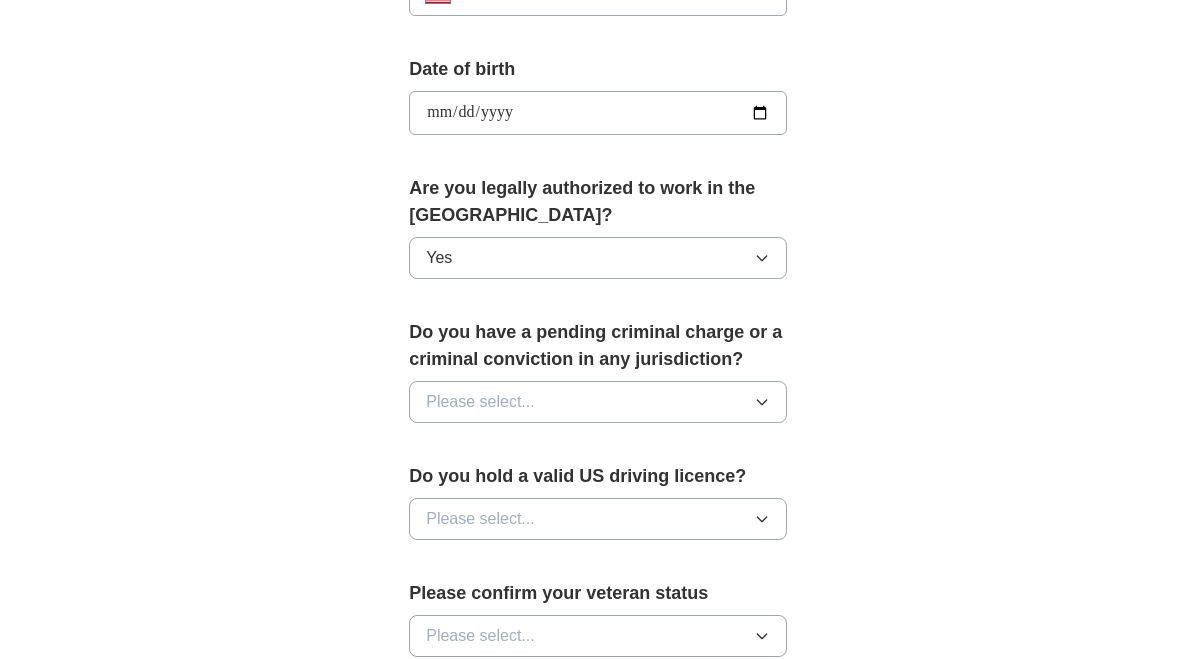 scroll, scrollTop: 913, scrollLeft: 0, axis: vertical 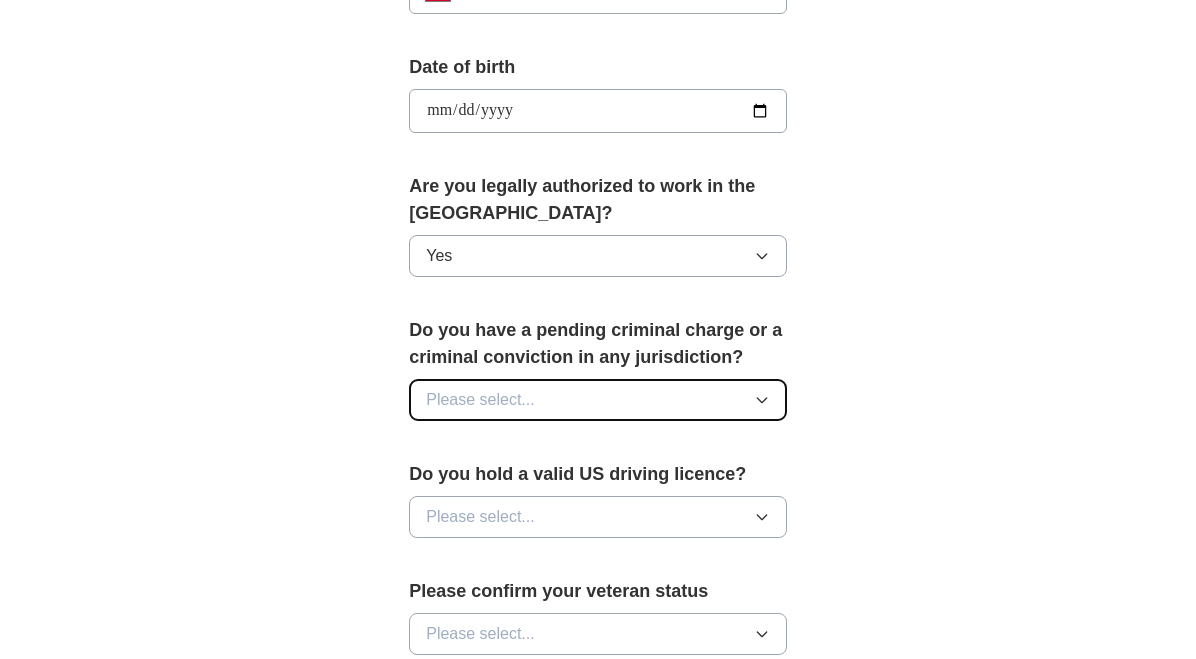 click on "Please select..." at bounding box center [598, 400] 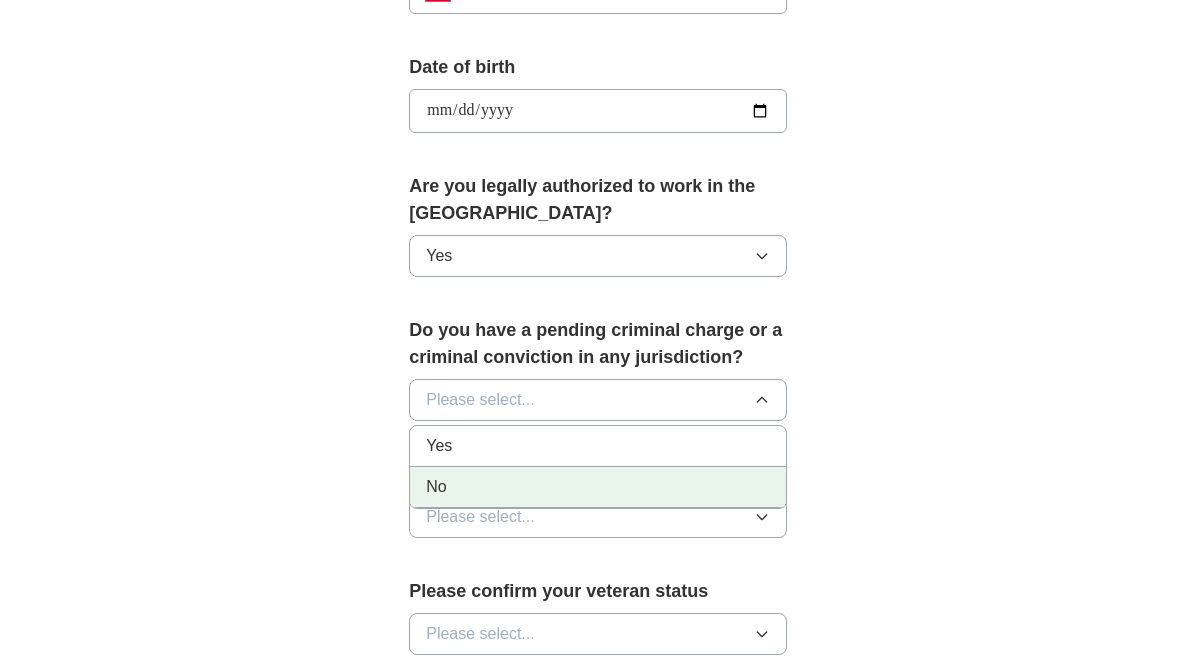 click on "No" at bounding box center (598, 487) 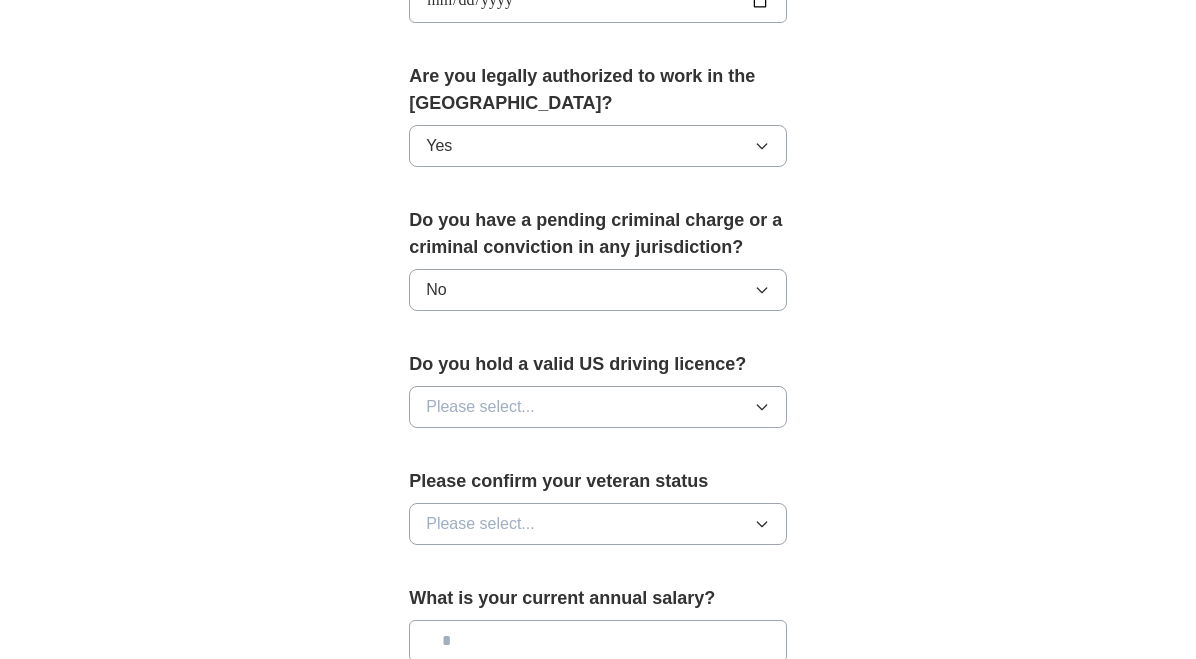 scroll, scrollTop: 1024, scrollLeft: 0, axis: vertical 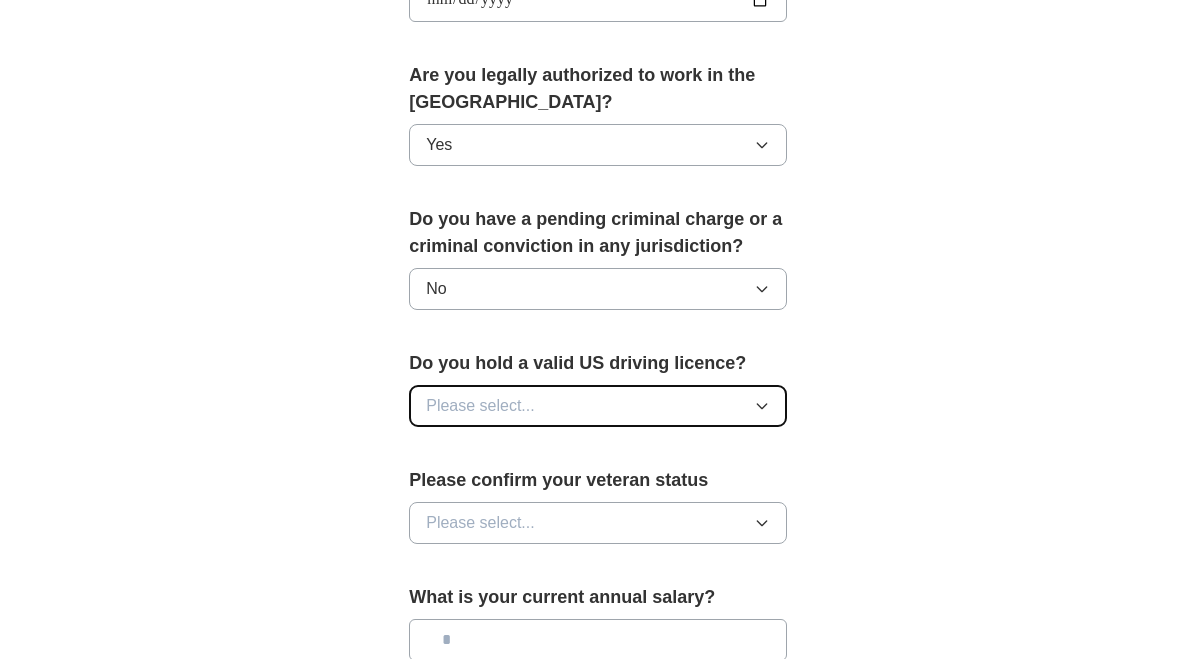 click on "Please select..." at bounding box center (598, 406) 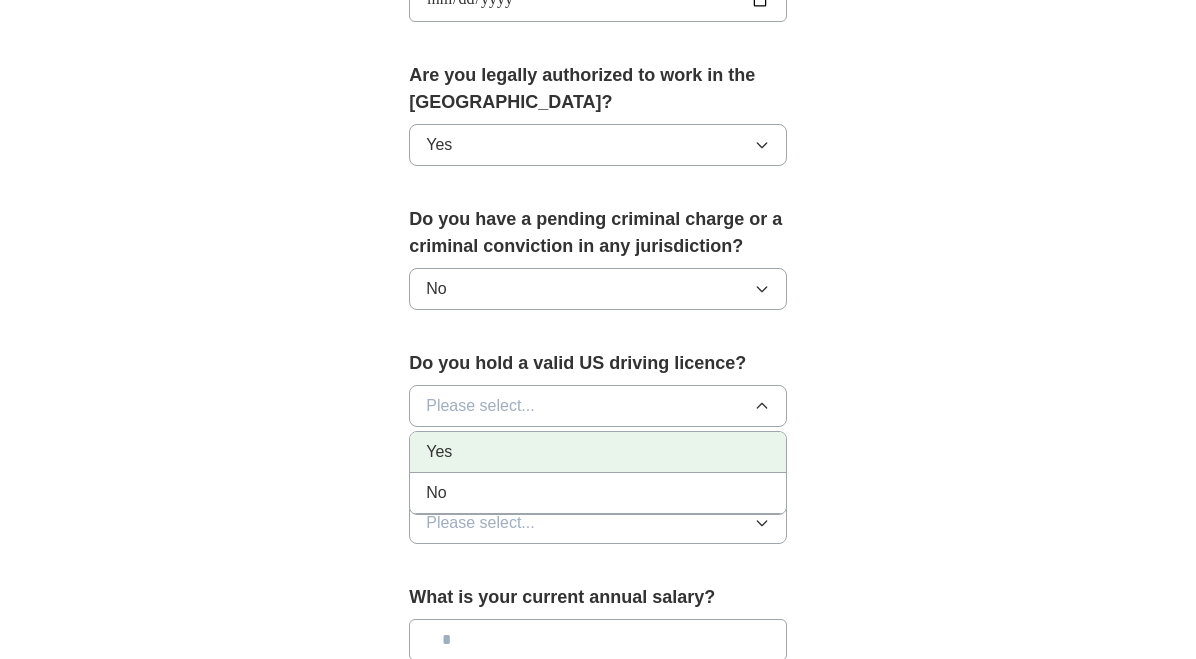 click on "Yes" at bounding box center (598, 452) 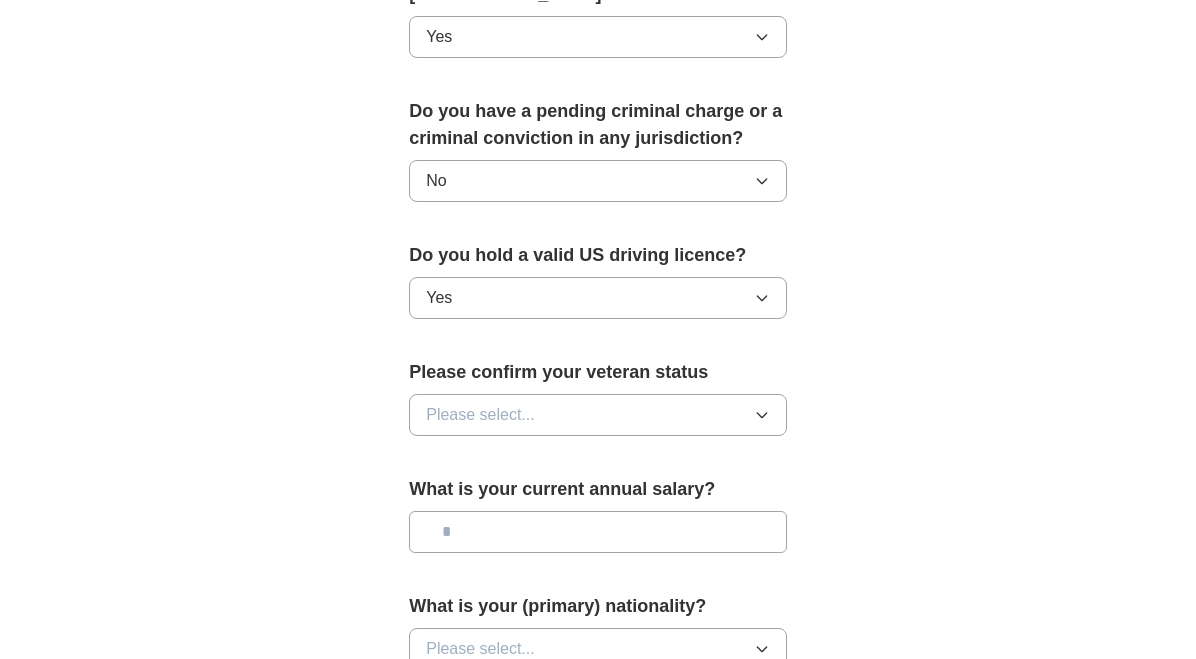 scroll, scrollTop: 1138, scrollLeft: 0, axis: vertical 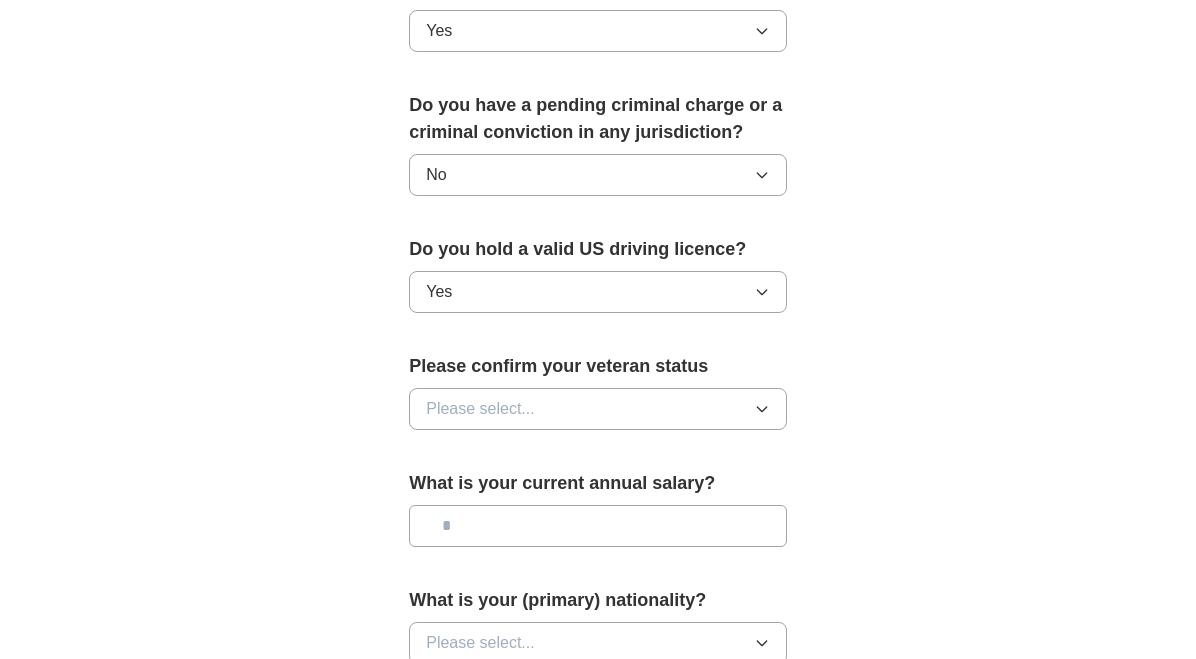 click on "Please confirm your veteran status Please select..." at bounding box center [598, 399] 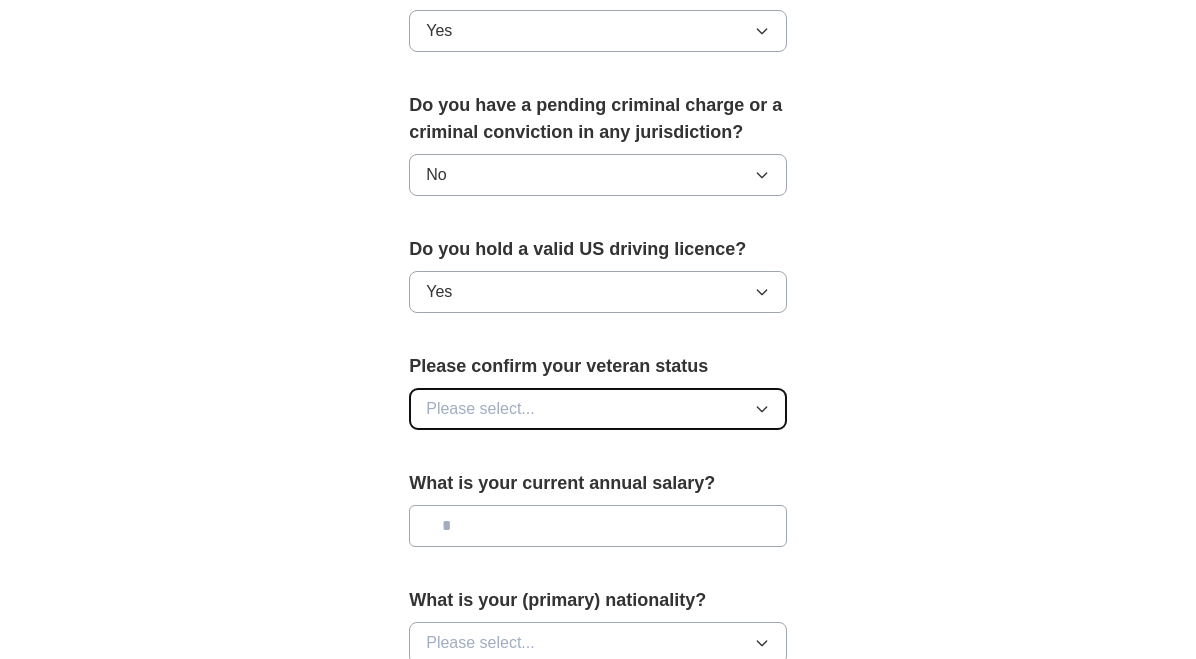 click on "Please select..." at bounding box center [598, 409] 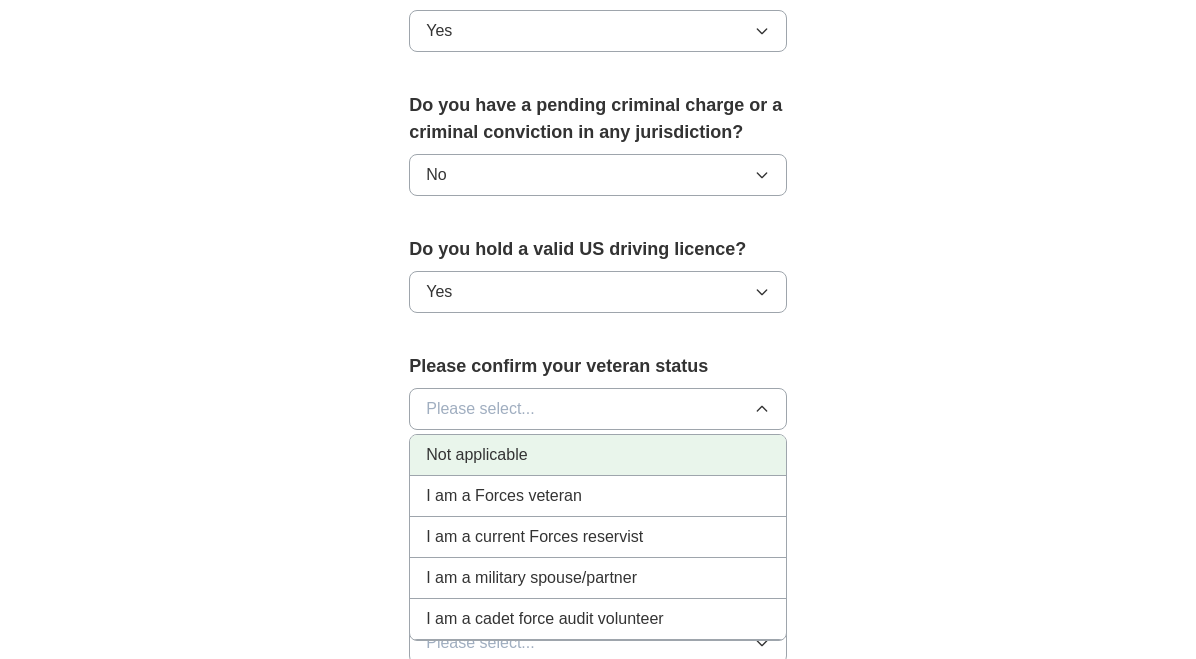 click on "Not applicable" at bounding box center [598, 455] 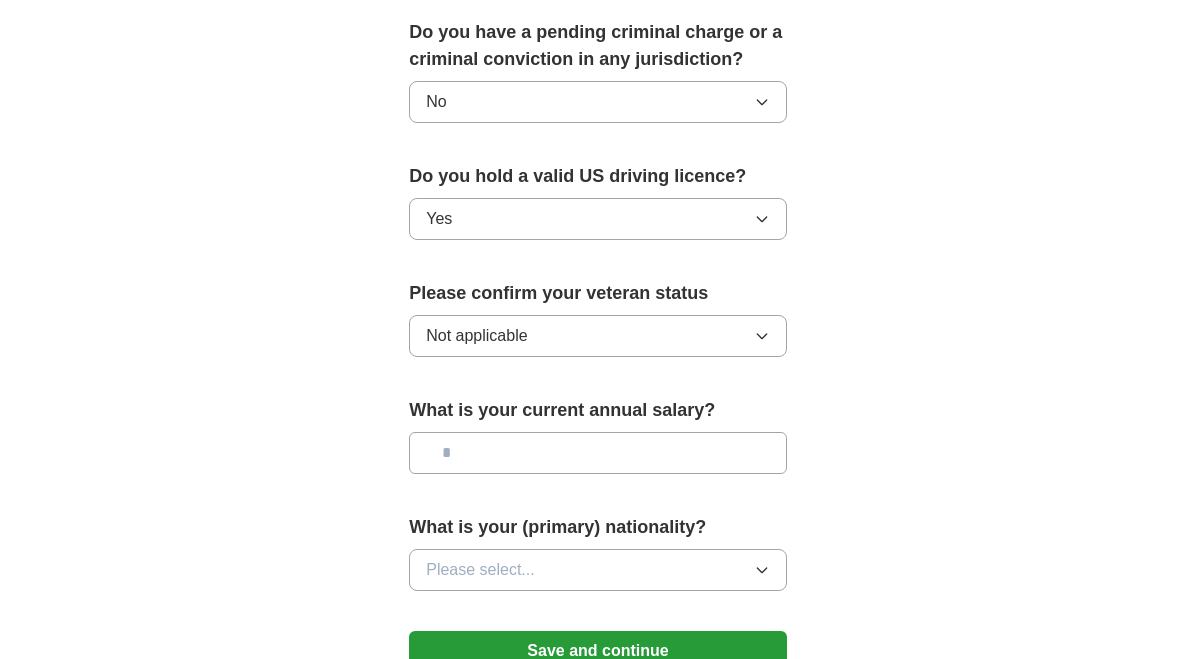 scroll, scrollTop: 1222, scrollLeft: 0, axis: vertical 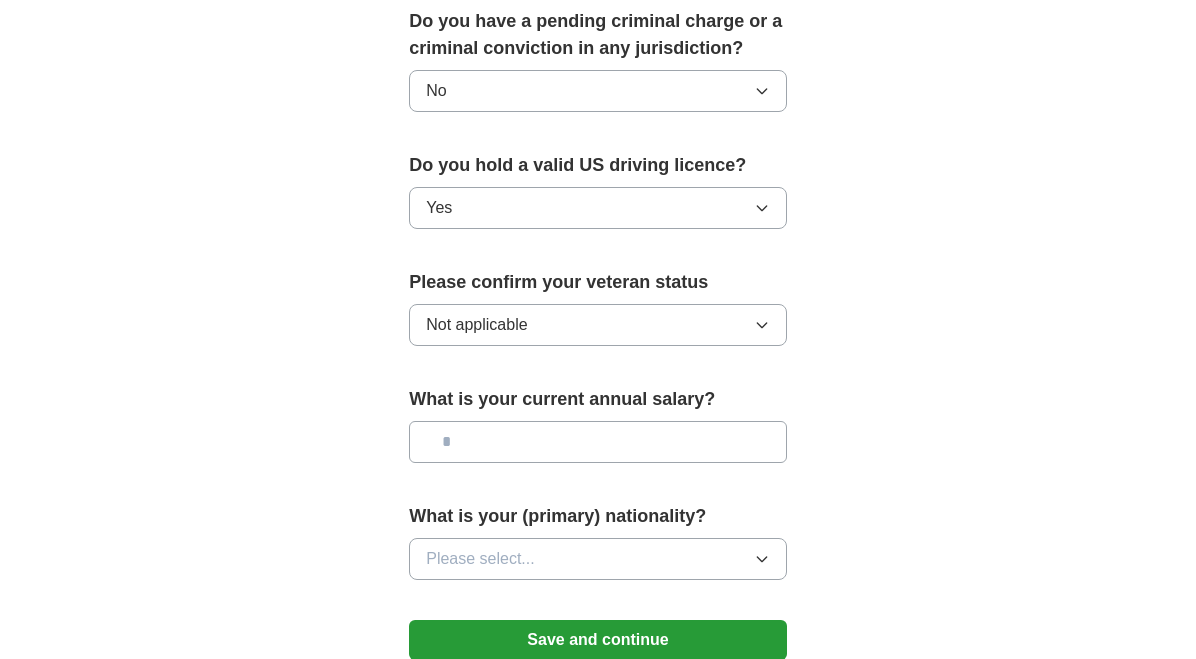 click at bounding box center (598, 442) 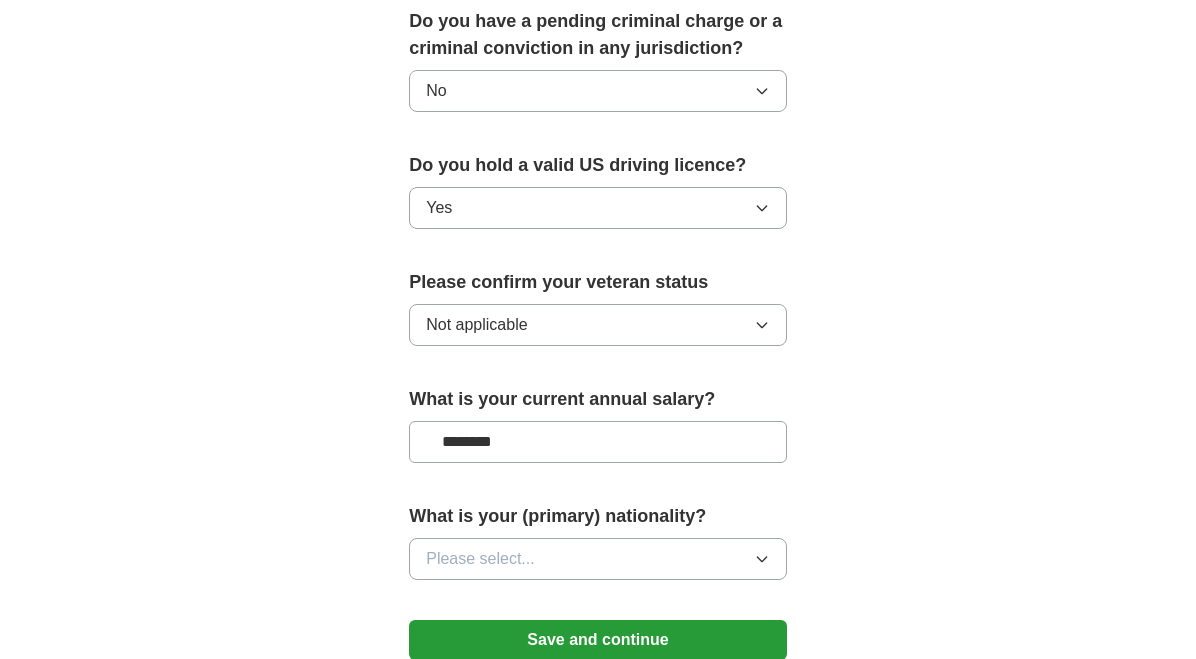 type on "********" 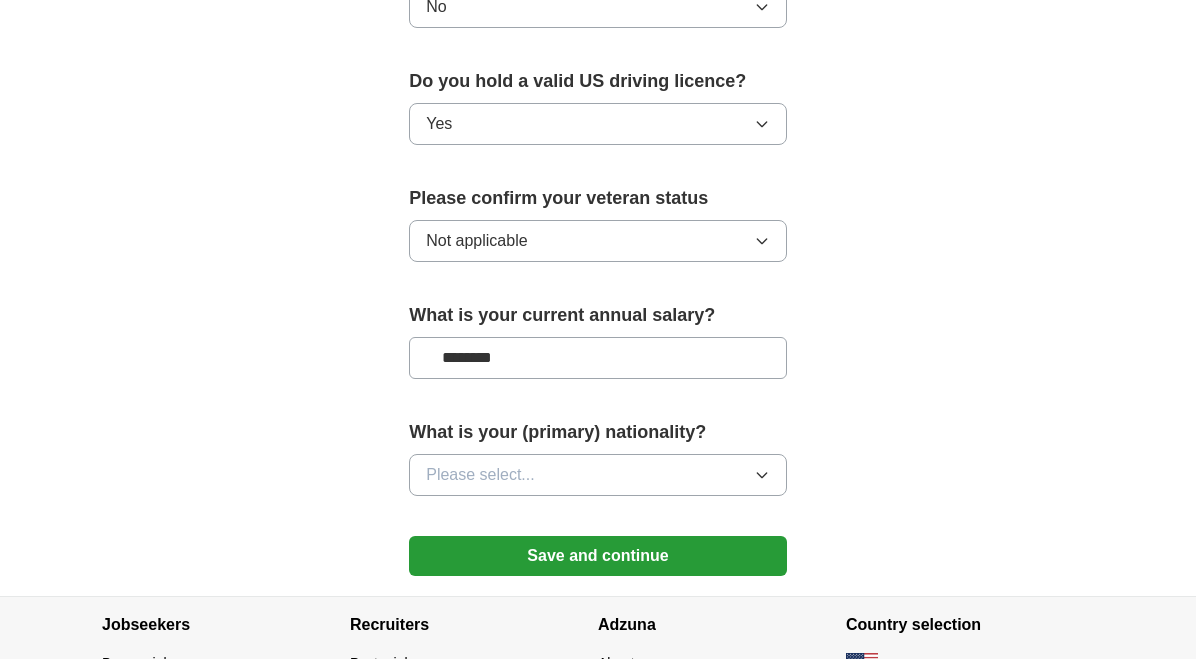 scroll, scrollTop: 1311, scrollLeft: 0, axis: vertical 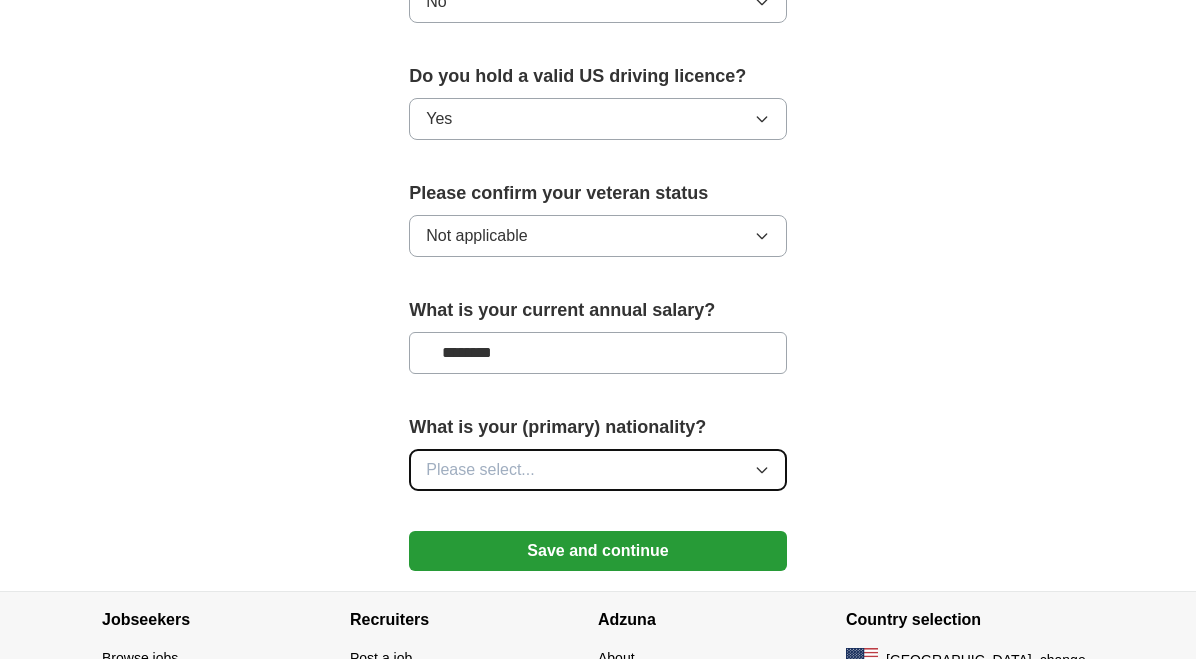 click on "Please select..." at bounding box center [598, 470] 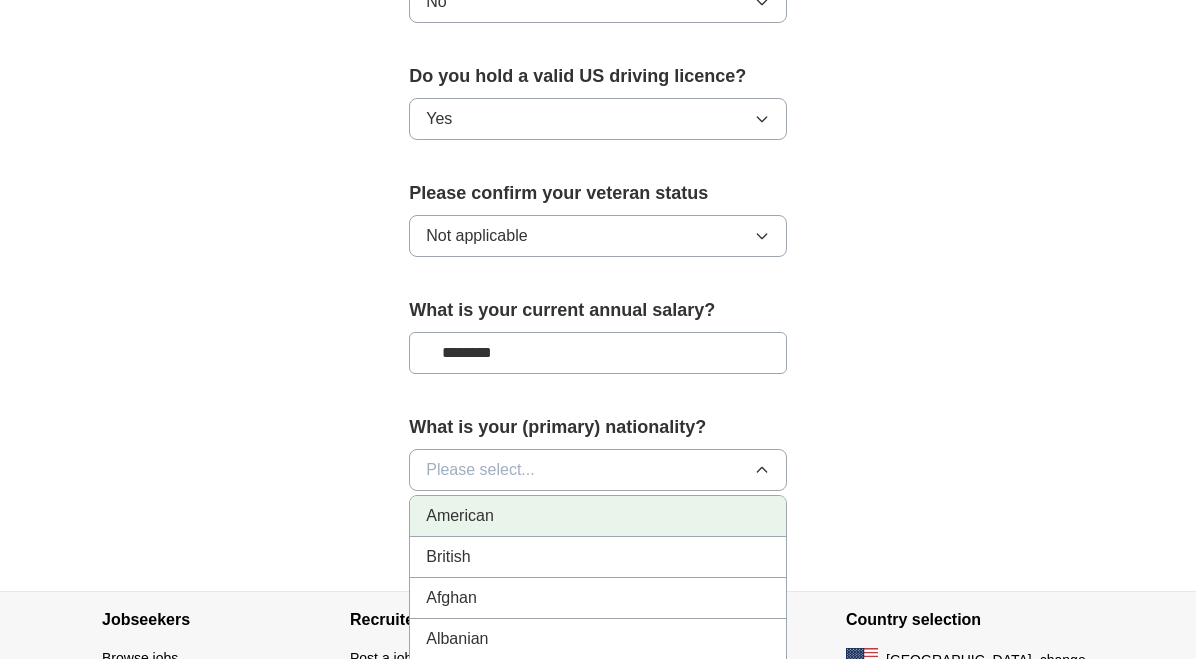 click on "American" at bounding box center (460, 516) 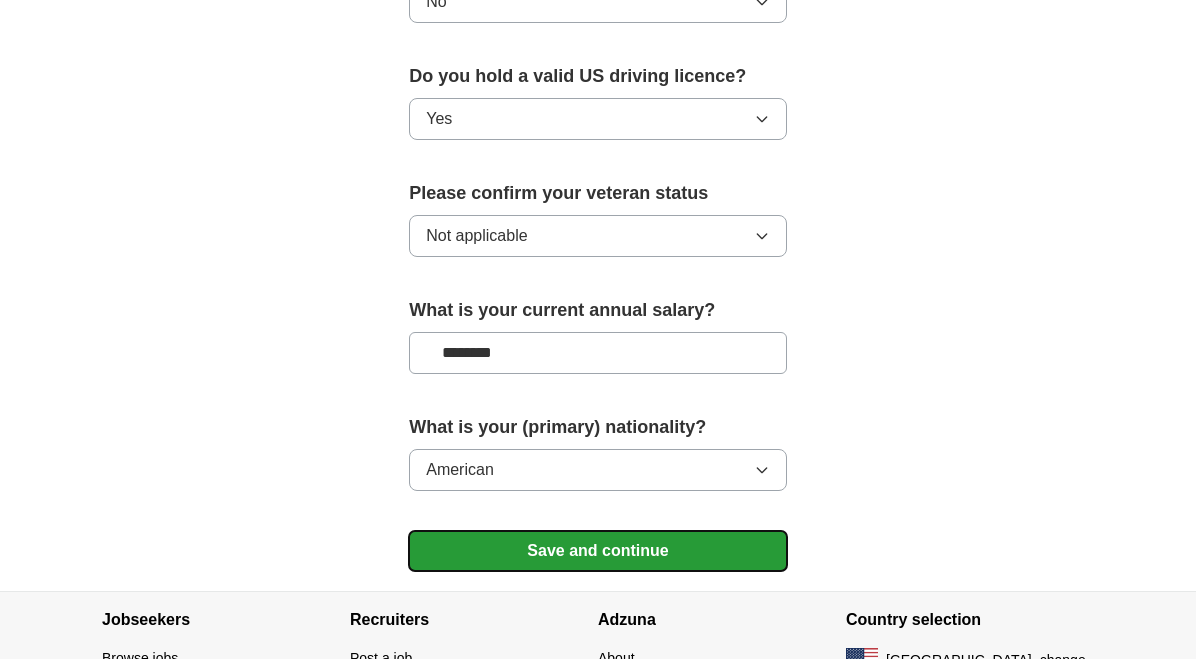 click on "Save and continue" at bounding box center [598, 551] 